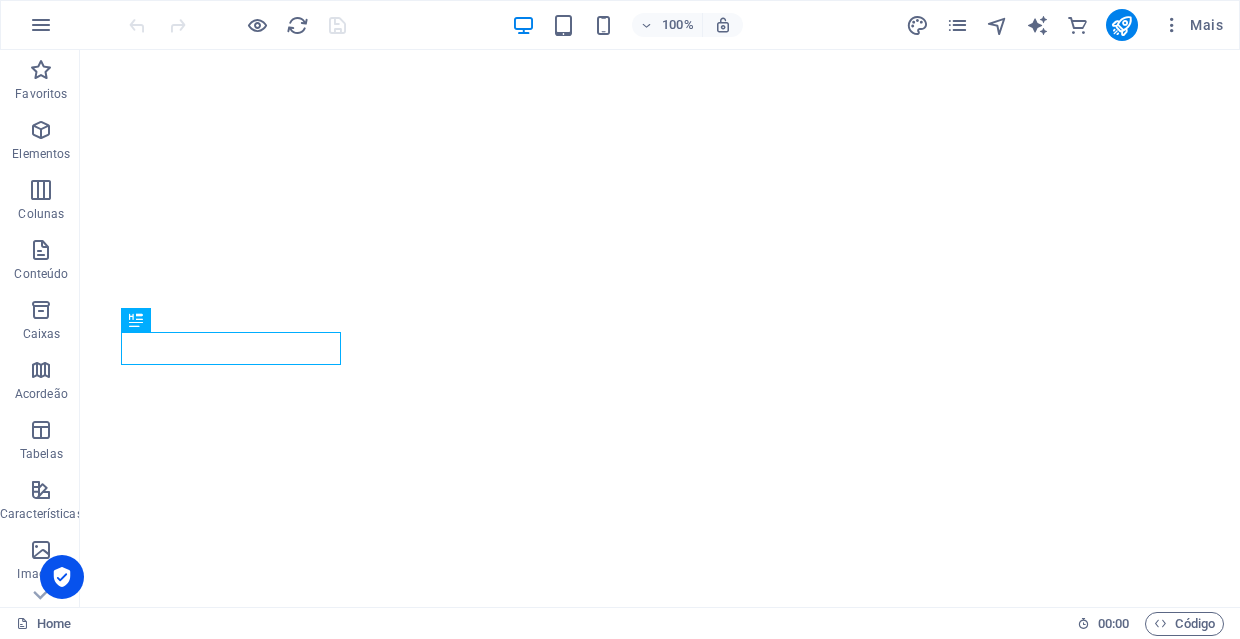 scroll, scrollTop: 0, scrollLeft: 0, axis: both 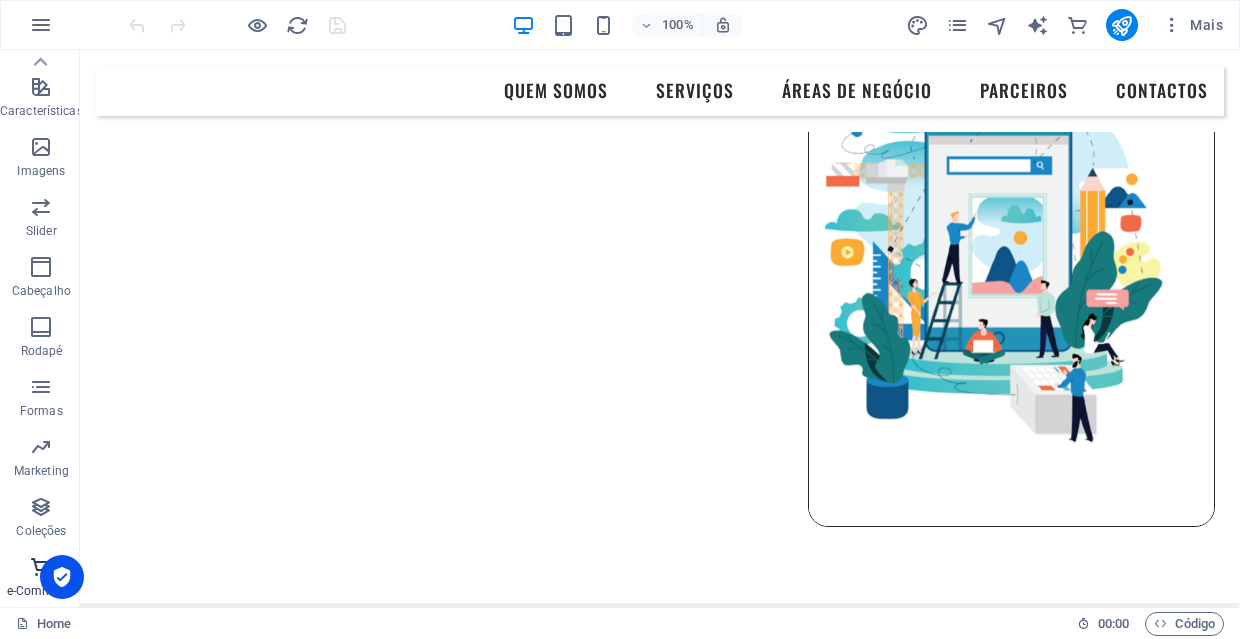 click on "e-Commerce" at bounding box center (41, 579) 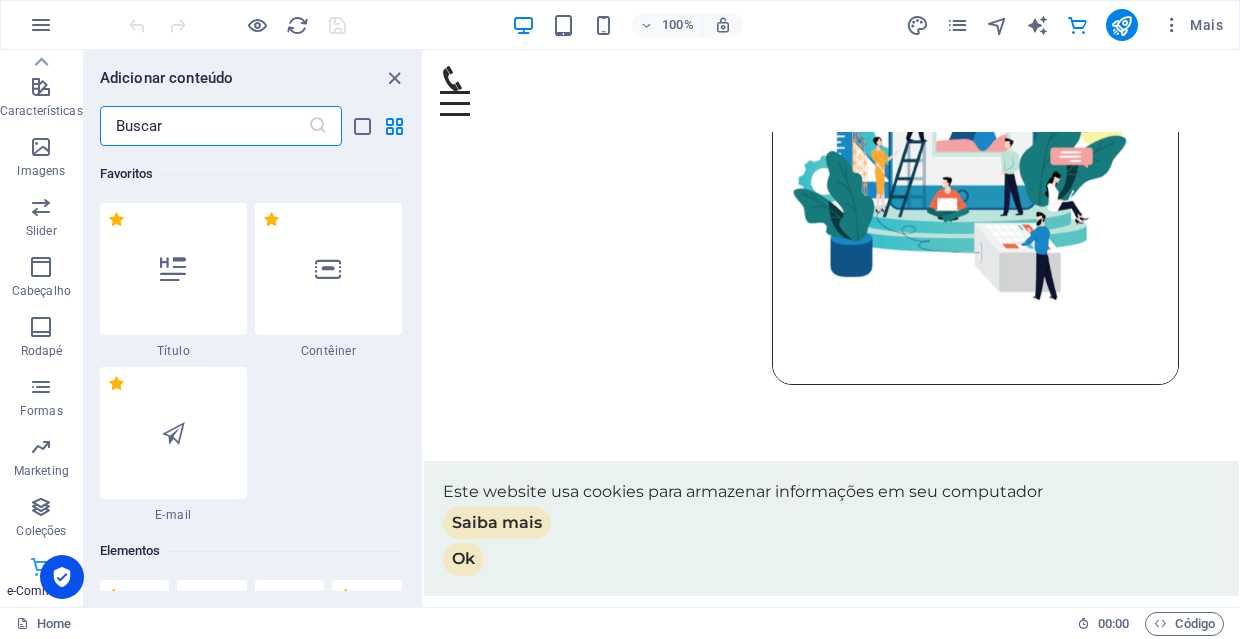 scroll, scrollTop: 1327, scrollLeft: 0, axis: vertical 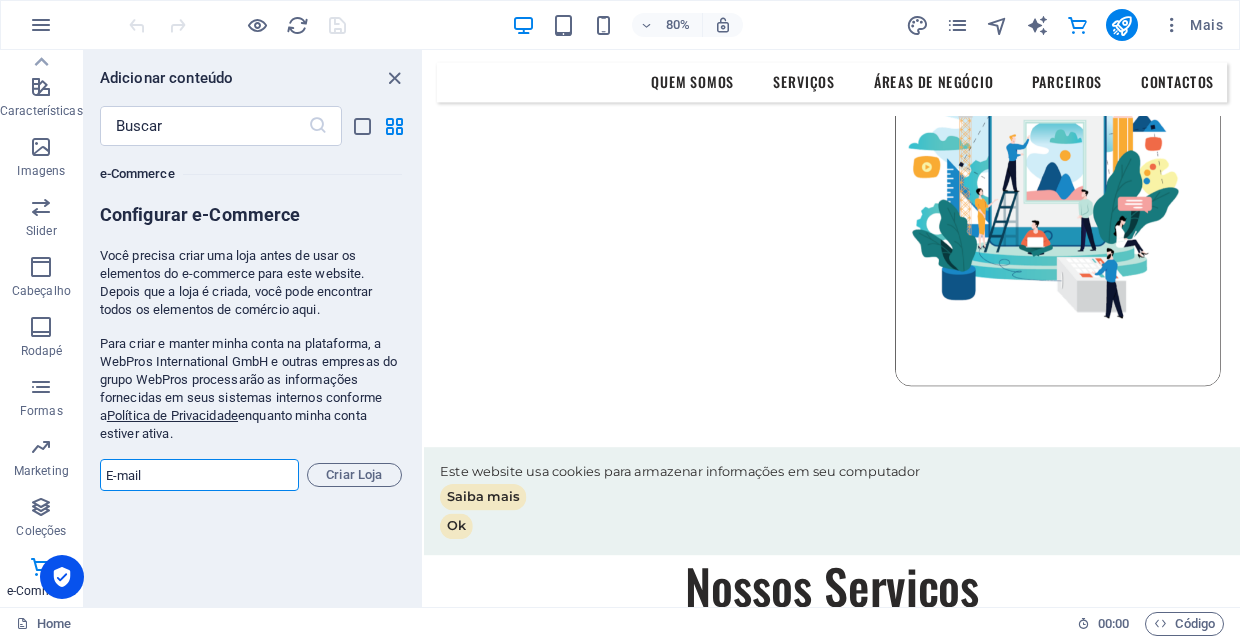 click at bounding box center [199, 475] 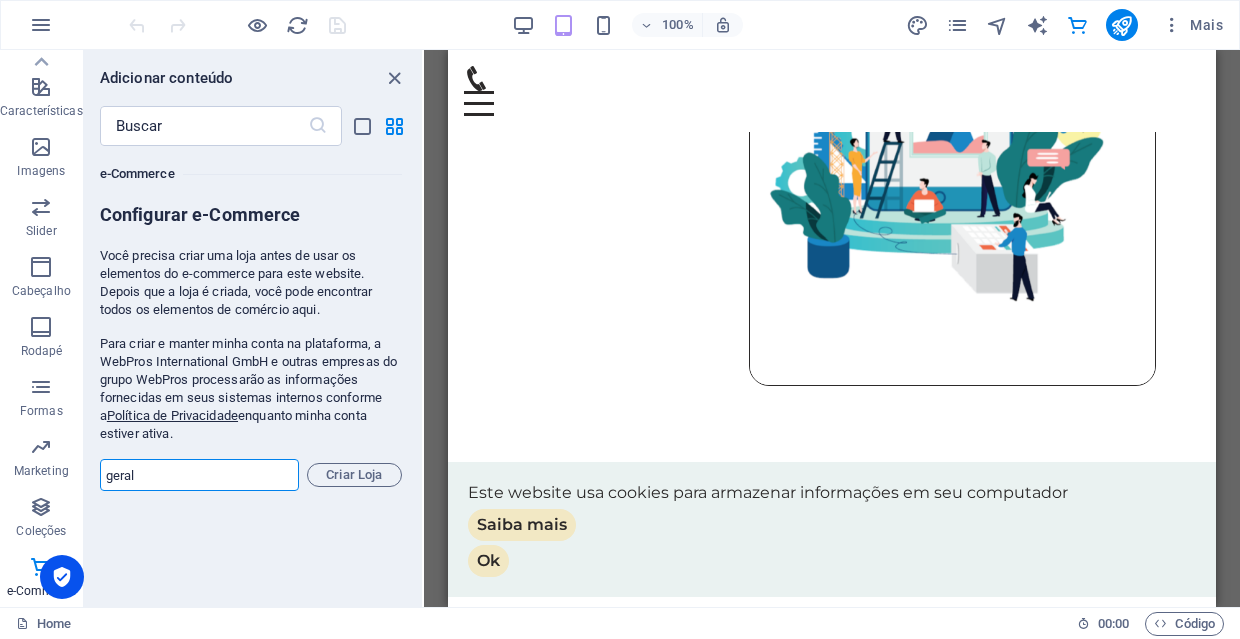 click on "geral" at bounding box center (199, 475) 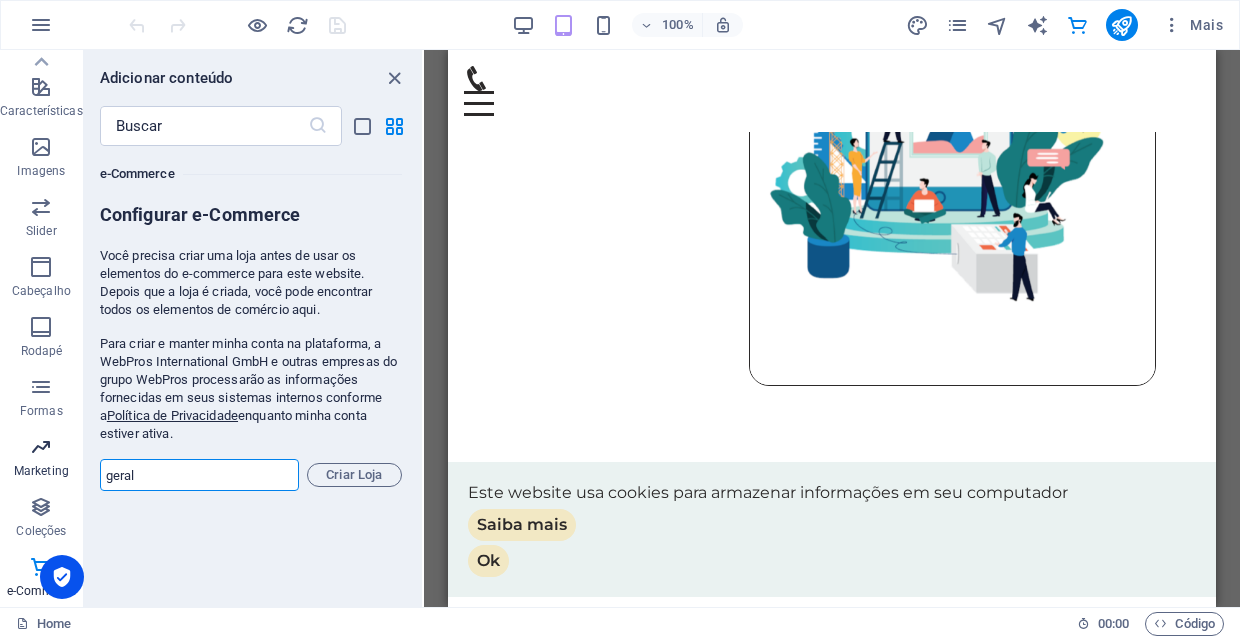 paste on "@" 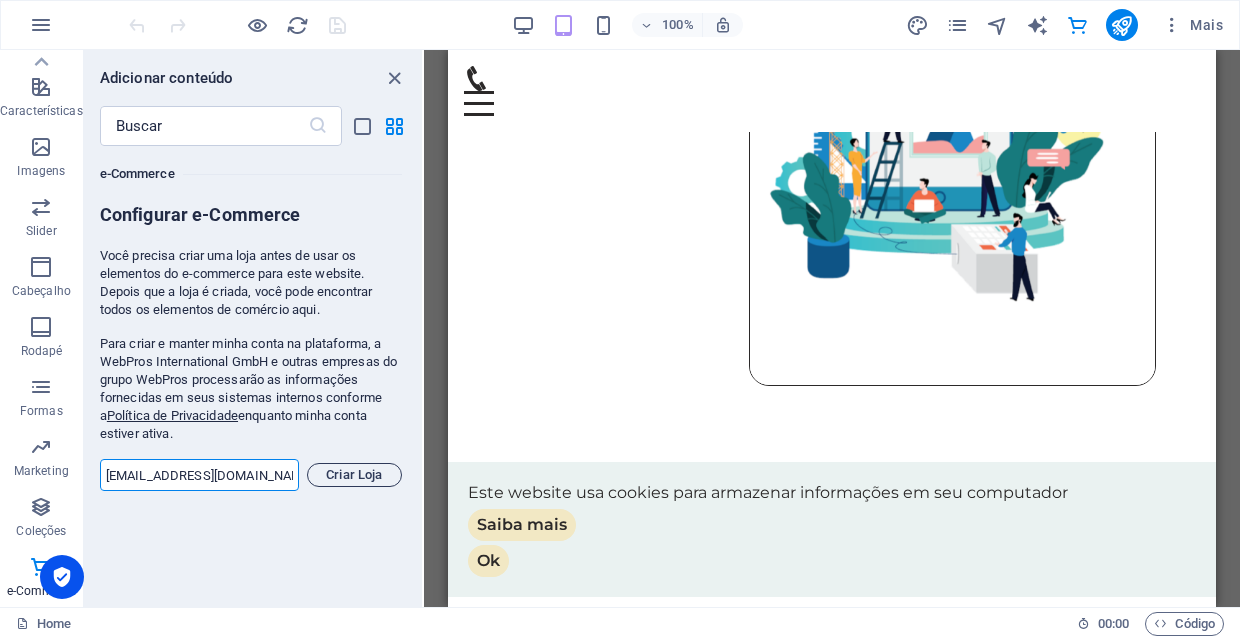 type on "[EMAIL_ADDRESS][DOMAIN_NAME]" 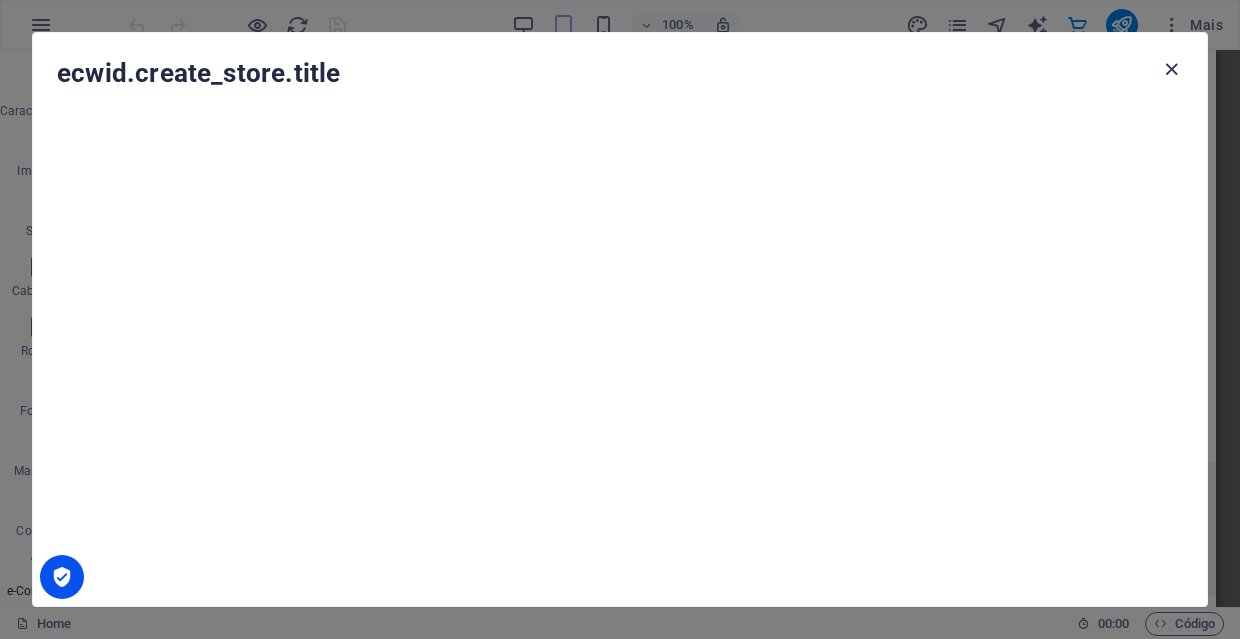 click at bounding box center [1171, 69] 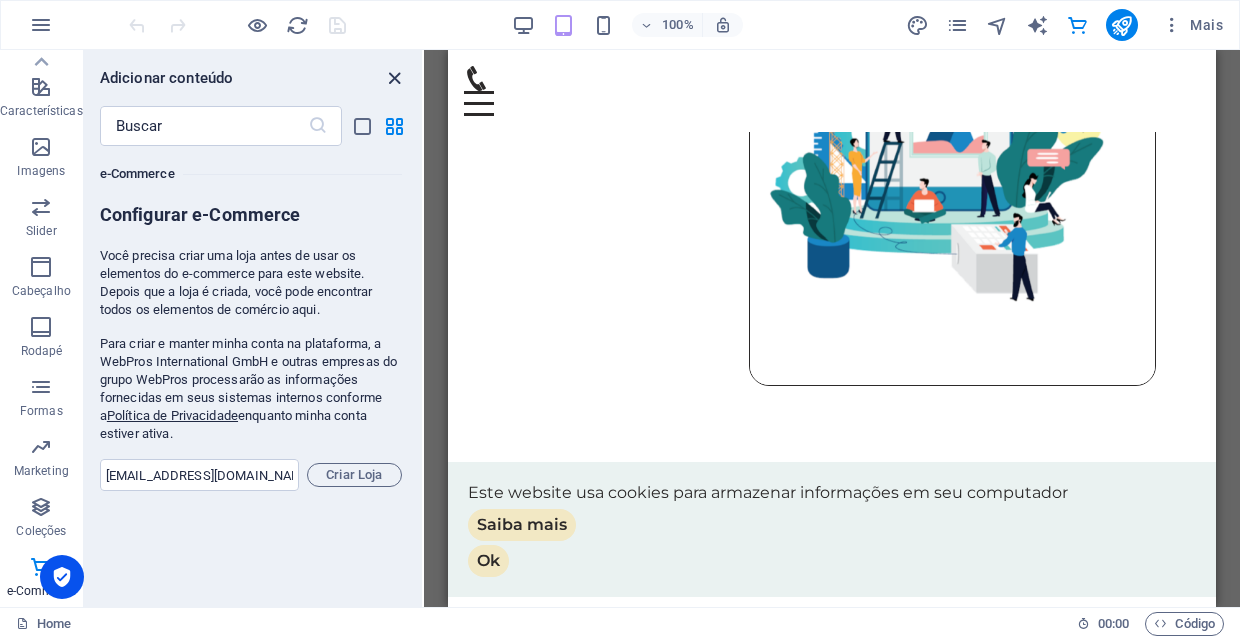 click at bounding box center [394, 78] 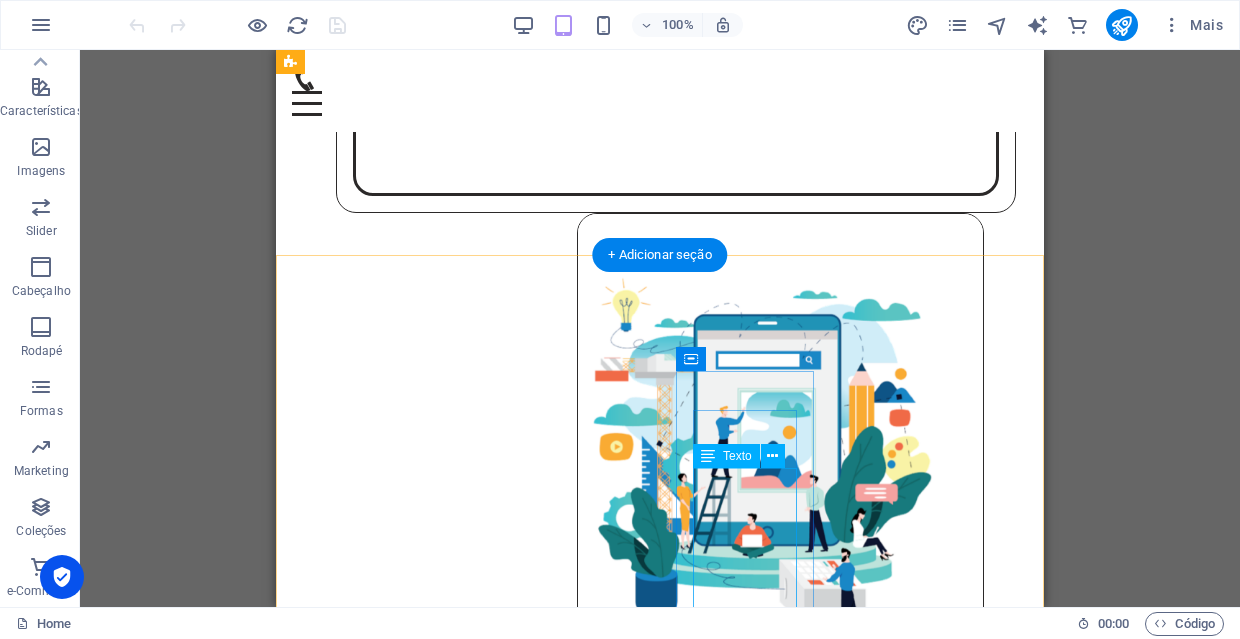 scroll, scrollTop: 875, scrollLeft: 0, axis: vertical 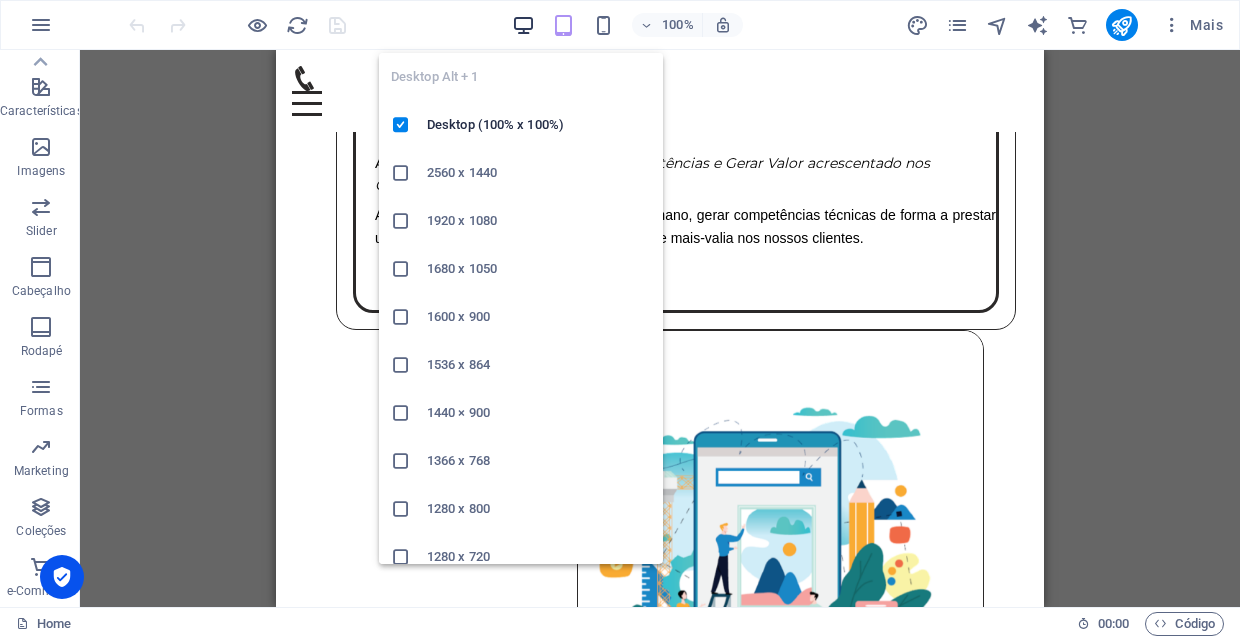 click at bounding box center [523, 25] 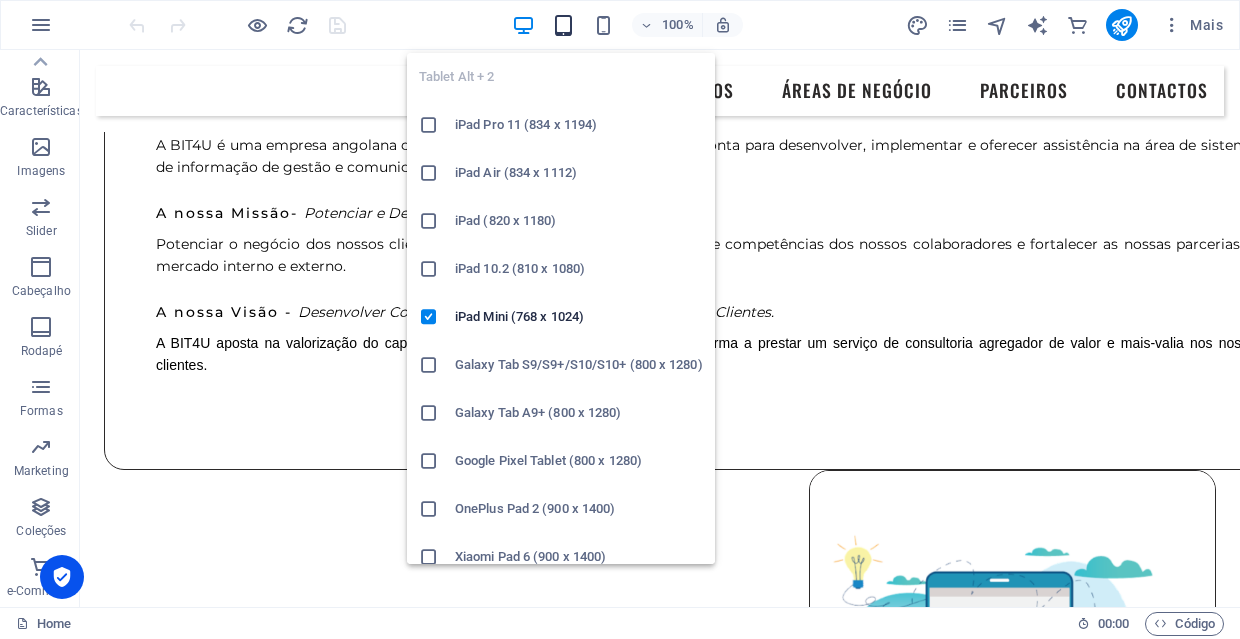 click at bounding box center [563, 25] 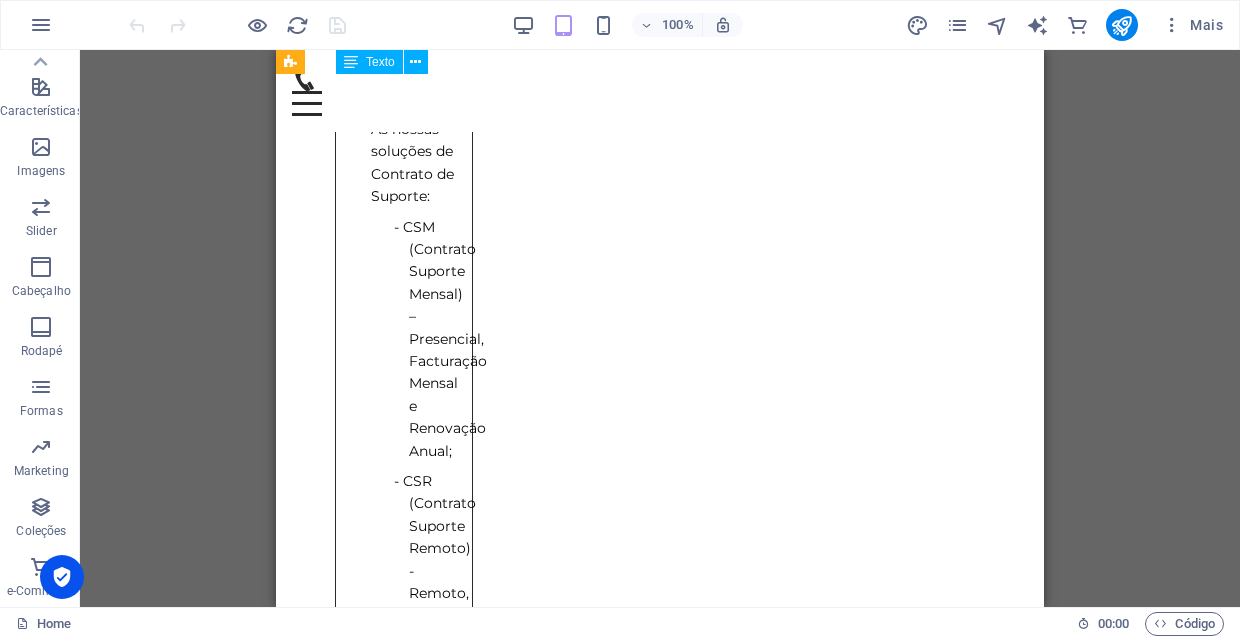 scroll, scrollTop: 3980, scrollLeft: 1, axis: both 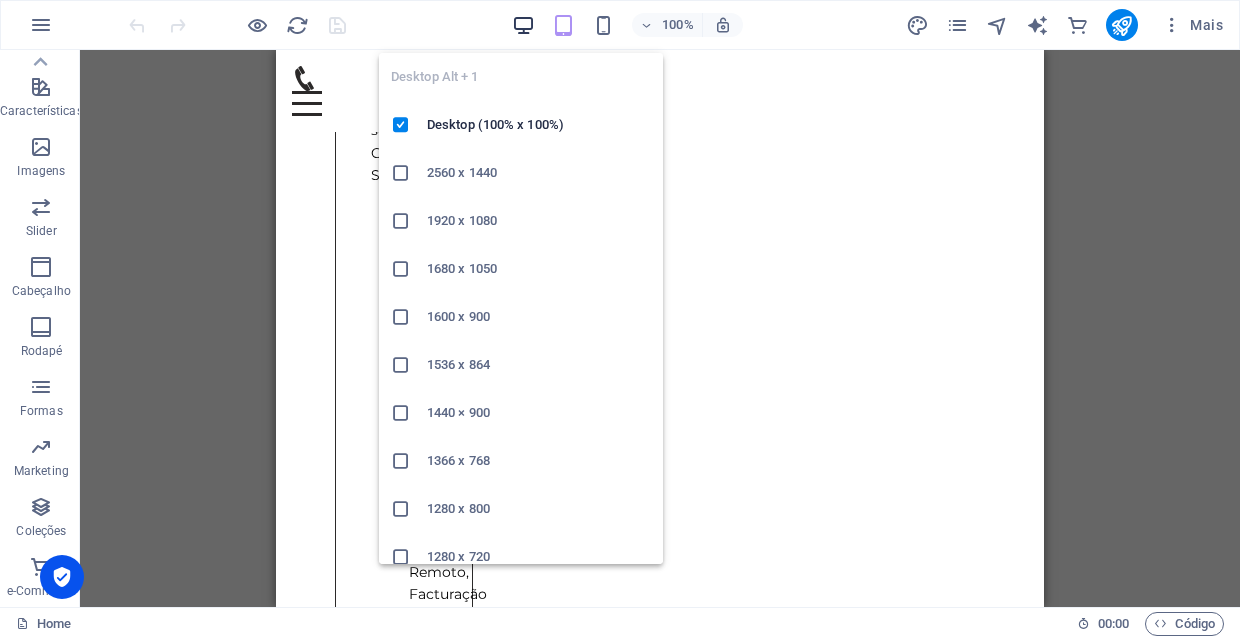 click at bounding box center [523, 25] 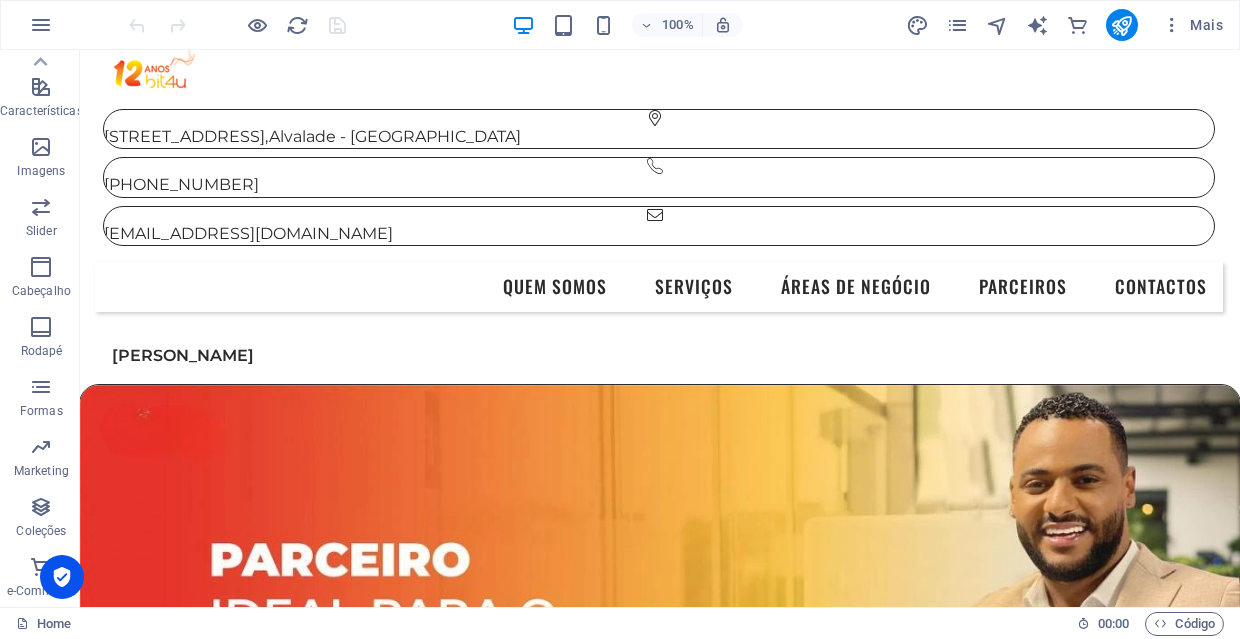 scroll, scrollTop: 0, scrollLeft: 1, axis: horizontal 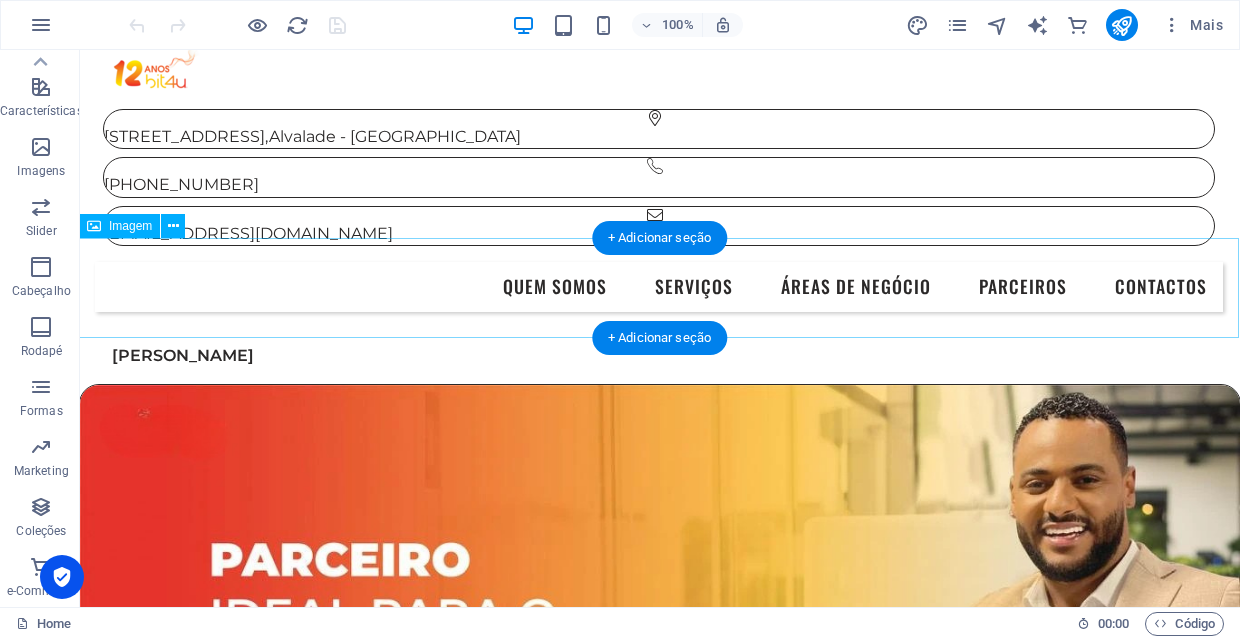 click at bounding box center [659, 615] 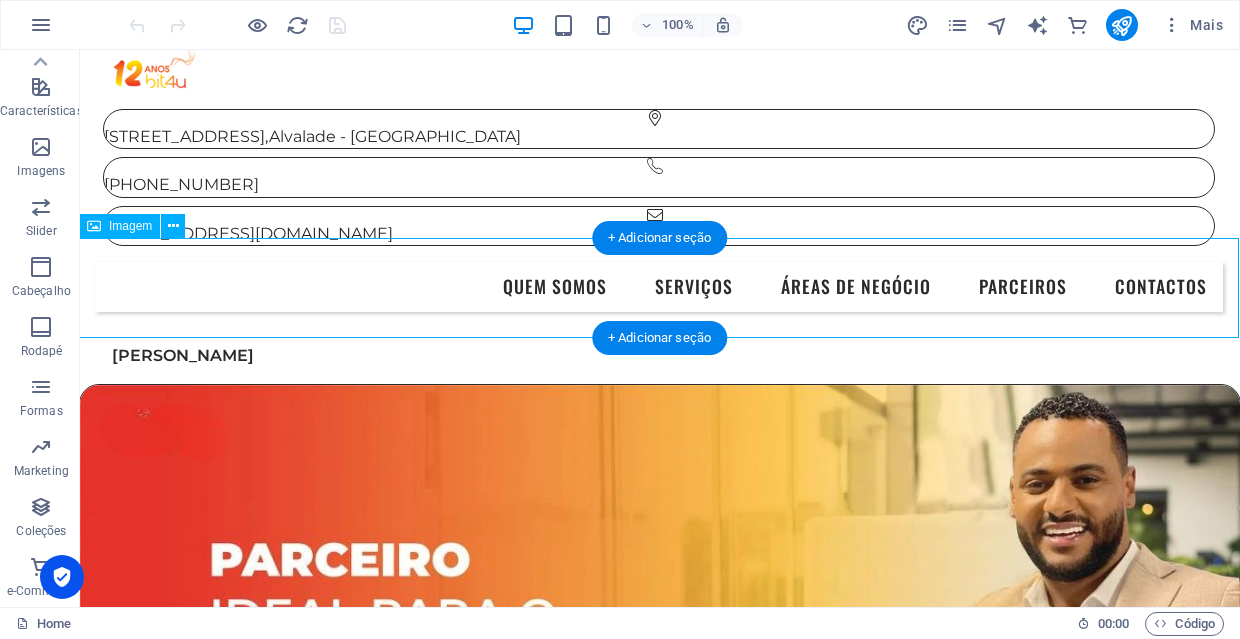 click at bounding box center [659, 615] 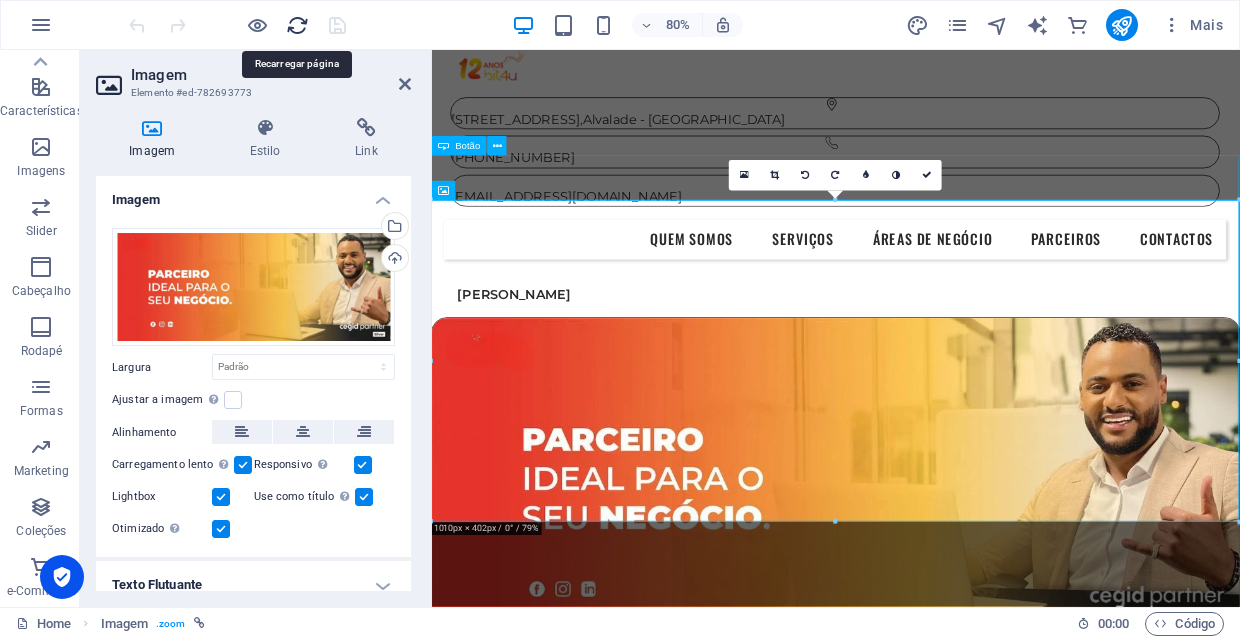 click at bounding box center [297, 25] 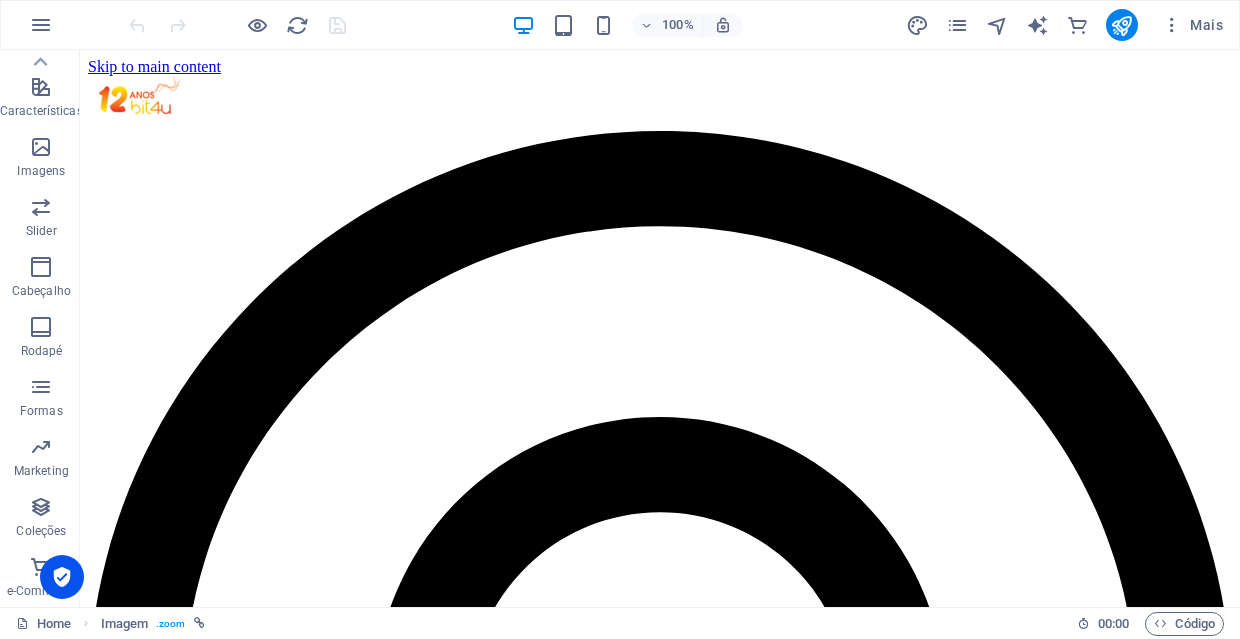 scroll, scrollTop: 0, scrollLeft: 0, axis: both 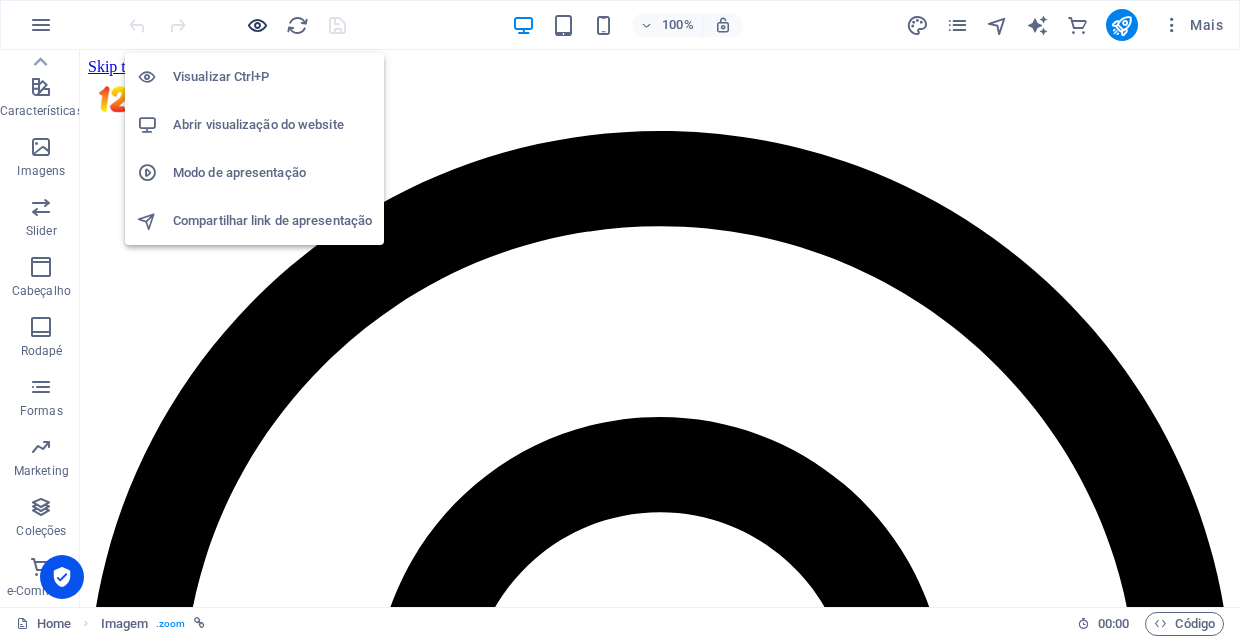 click at bounding box center [257, 25] 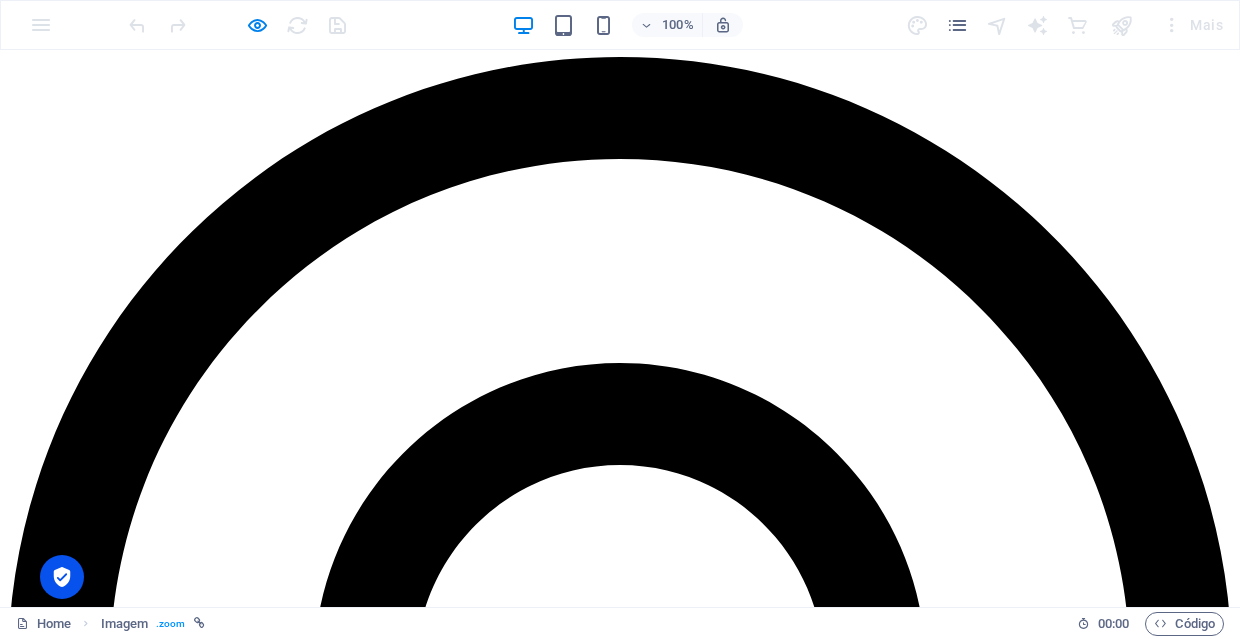 click on "Quem Somos" at bounding box center (91, 5643) 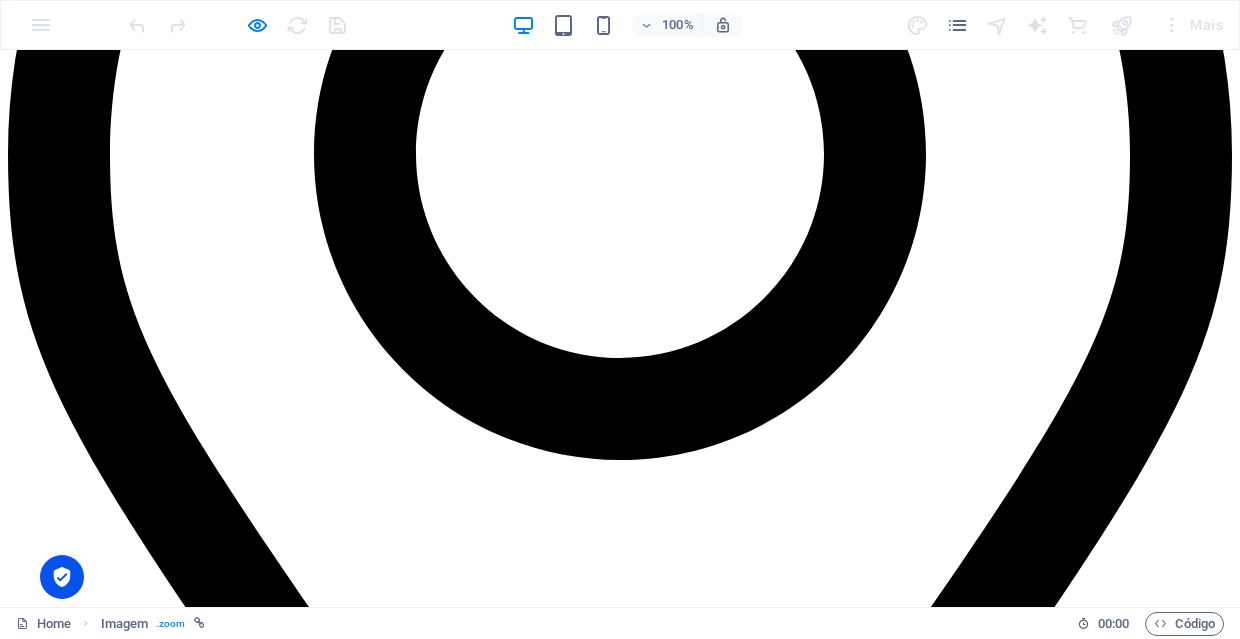 scroll, scrollTop: 587, scrollLeft: 0, axis: vertical 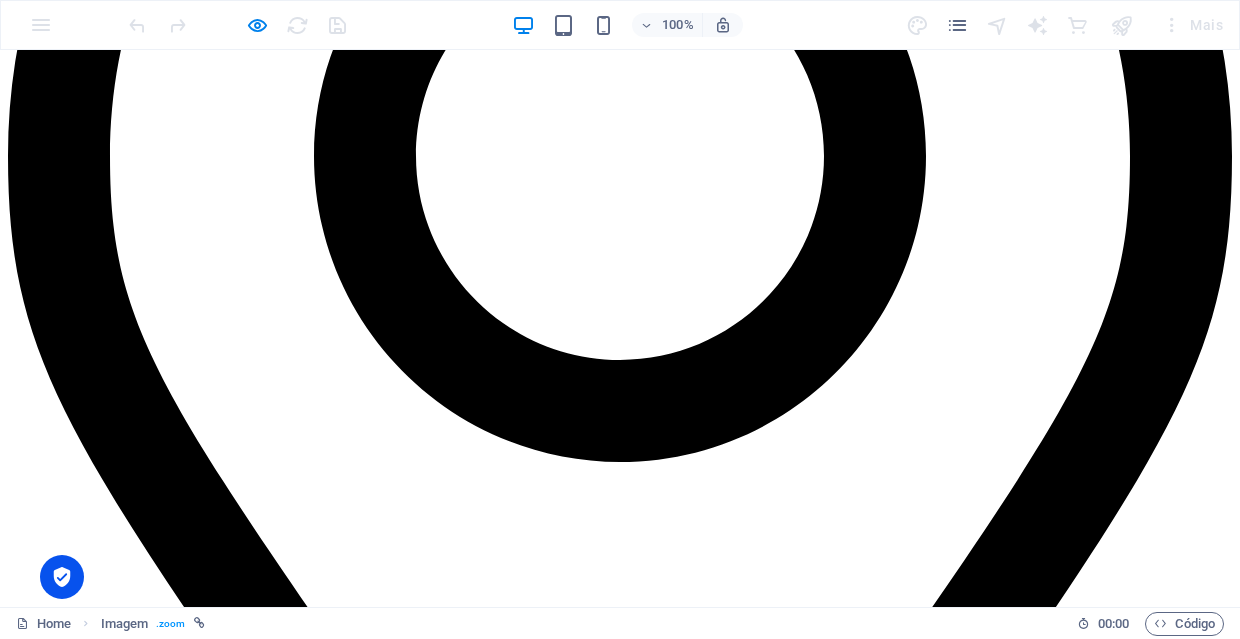 click at bounding box center [1027, 6335] 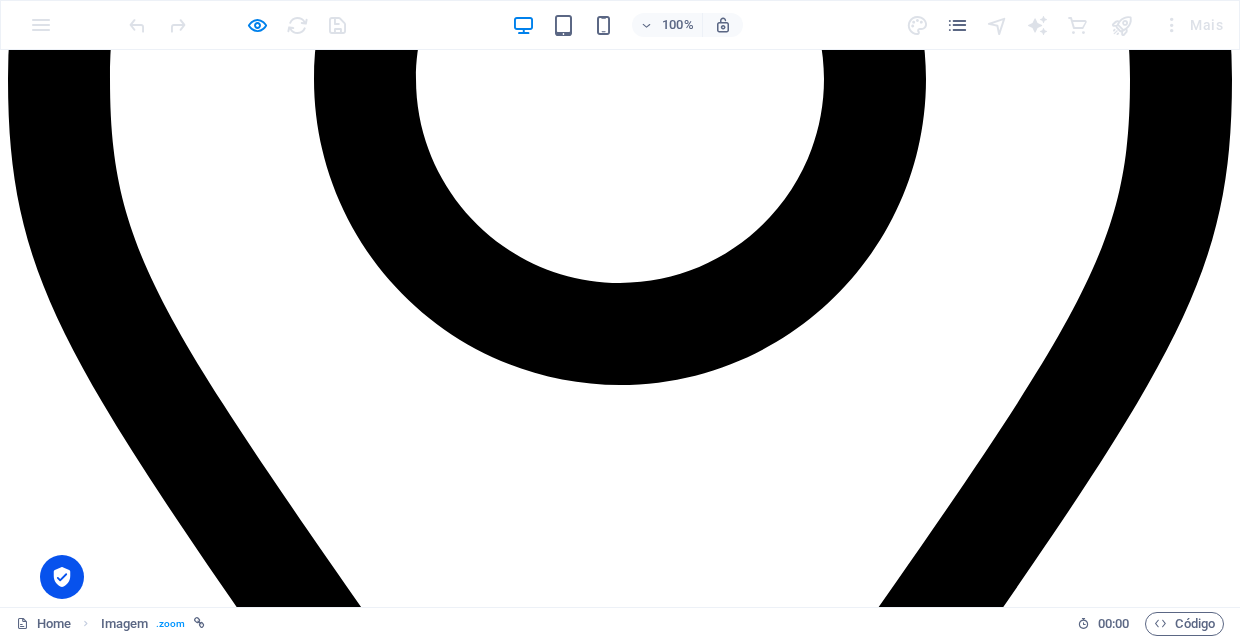 scroll, scrollTop: 675, scrollLeft: 0, axis: vertical 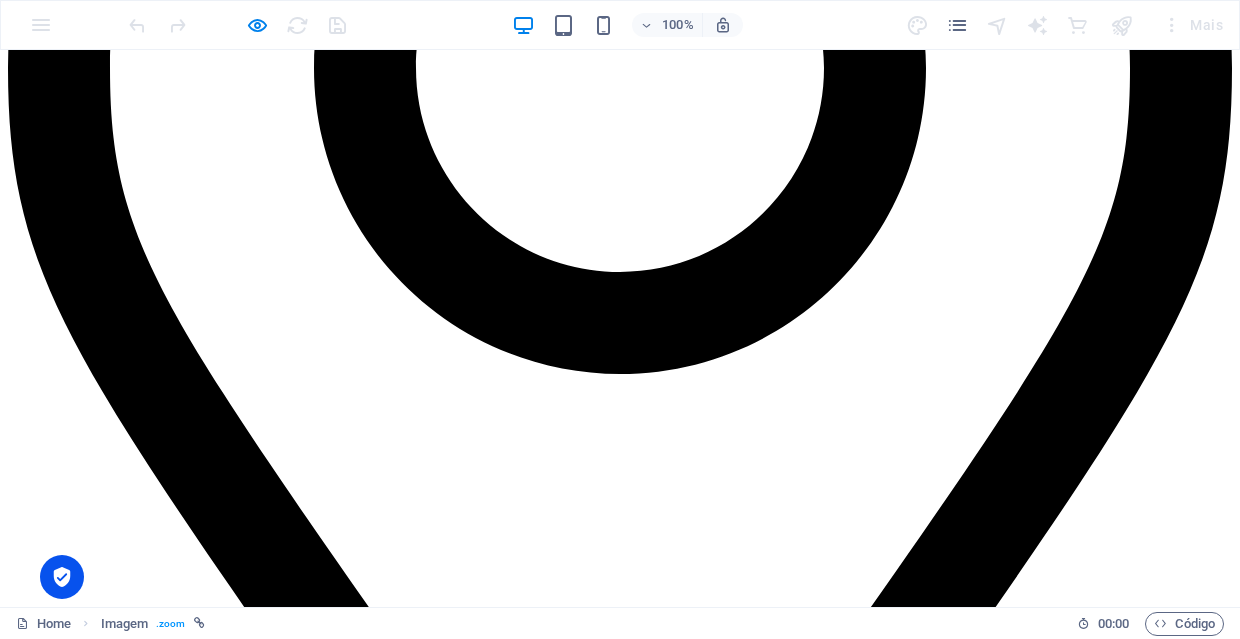click at bounding box center [1027, 6247] 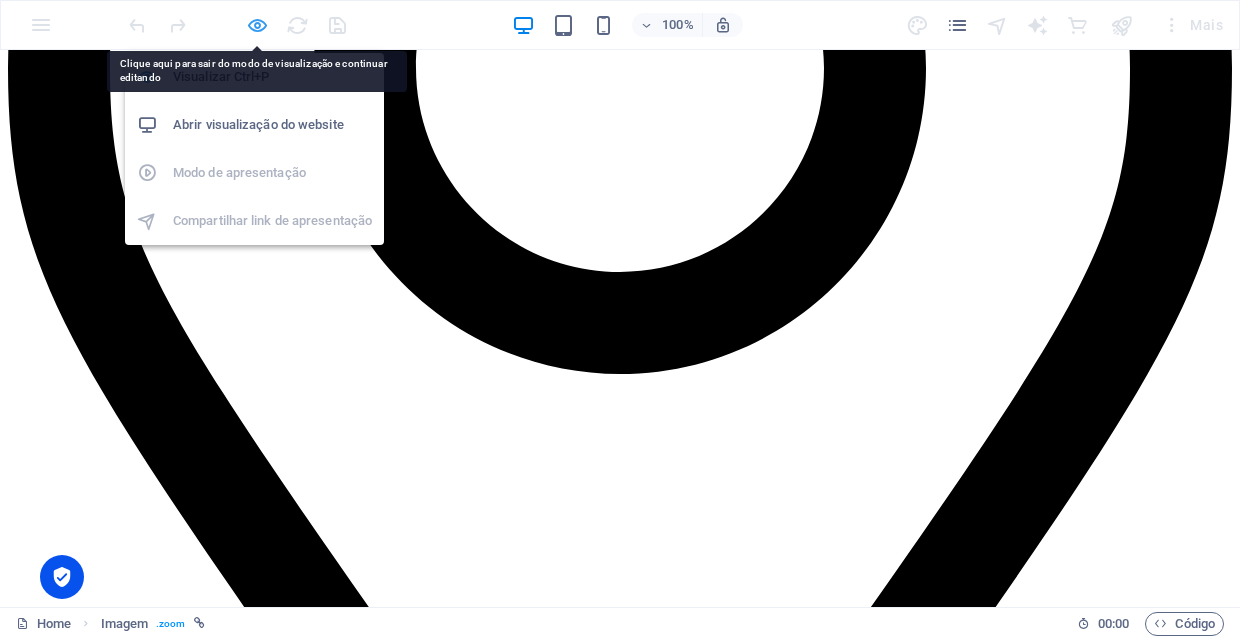 click at bounding box center (257, 25) 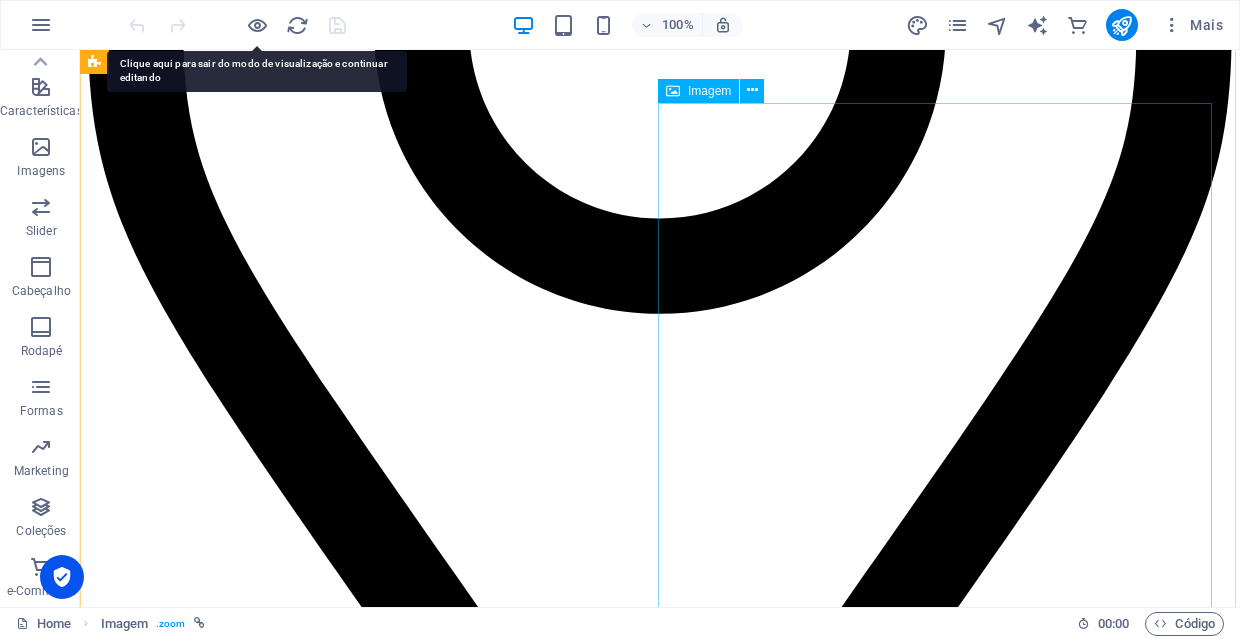 click at bounding box center [660, 5864] 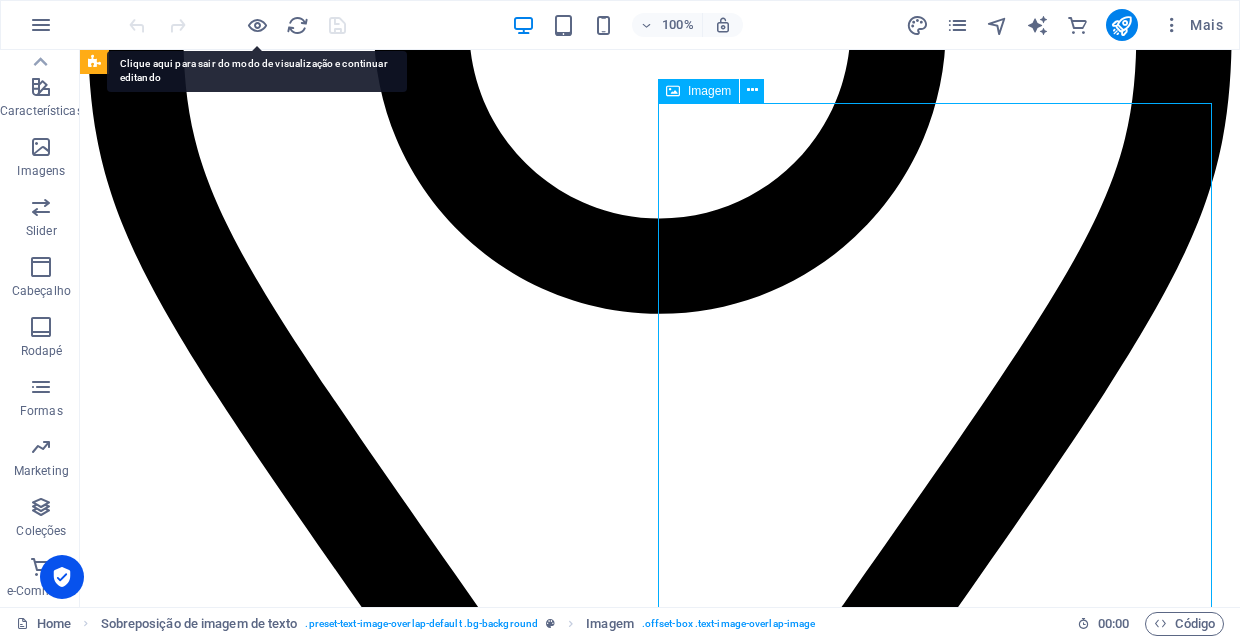 click at bounding box center (660, 5864) 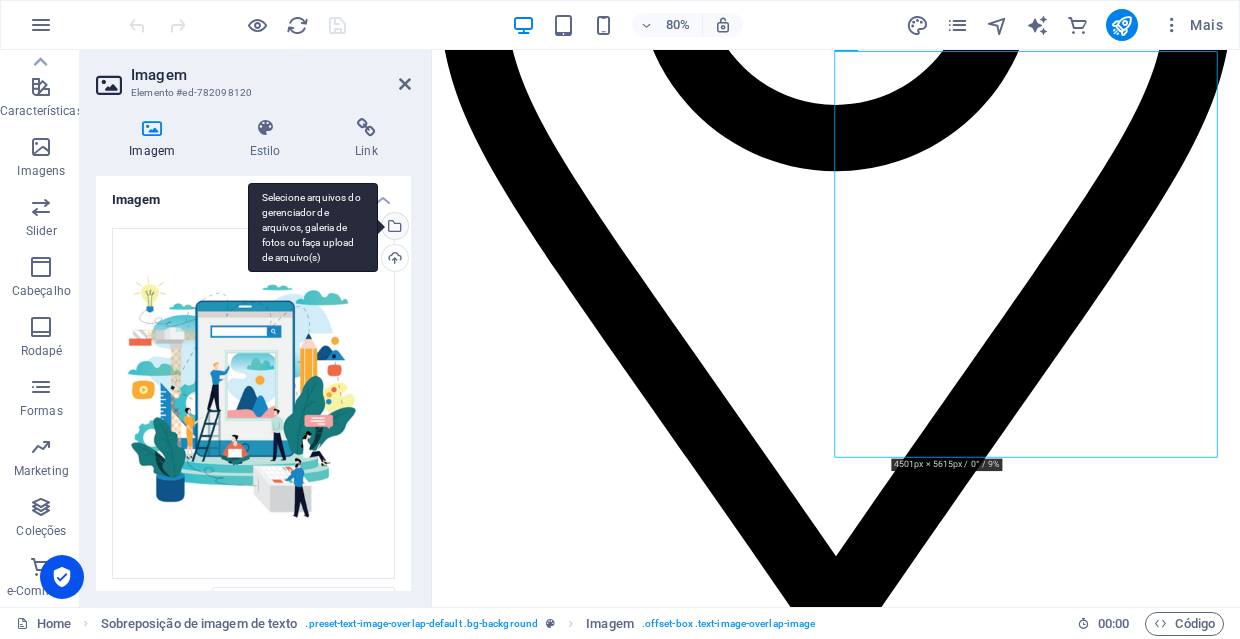 click on "Selecione arquivos do gerenciador de arquivos, galeria de fotos ou faça upload de arquivo(s)" at bounding box center (393, 228) 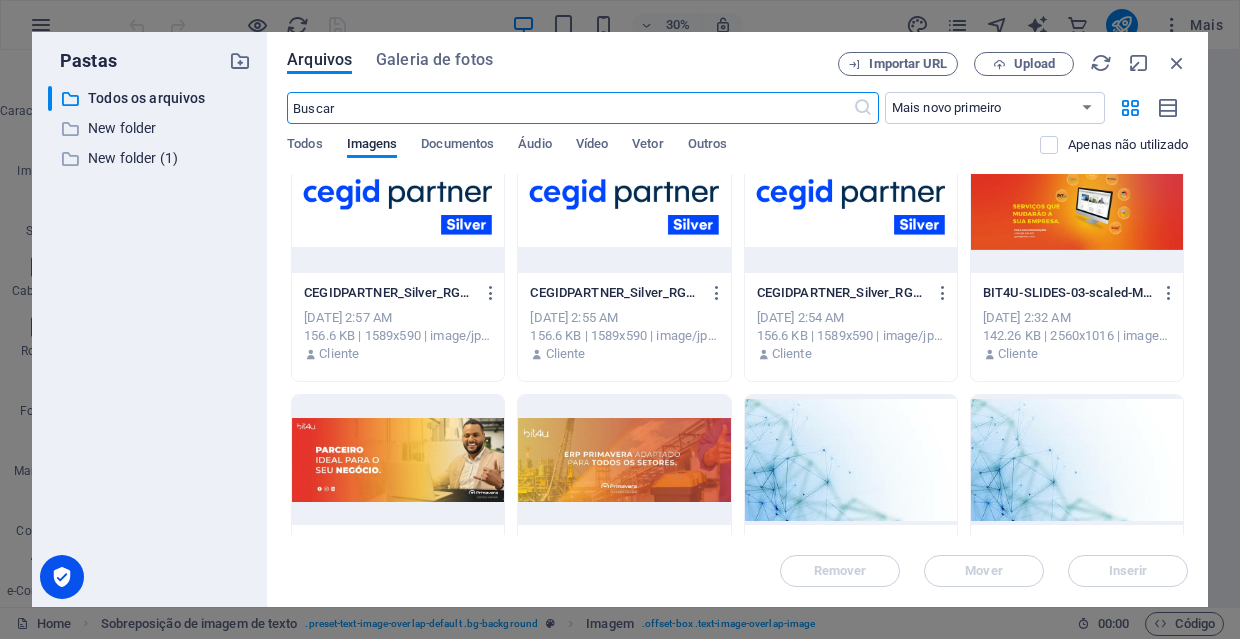 scroll, scrollTop: 4098, scrollLeft: 0, axis: vertical 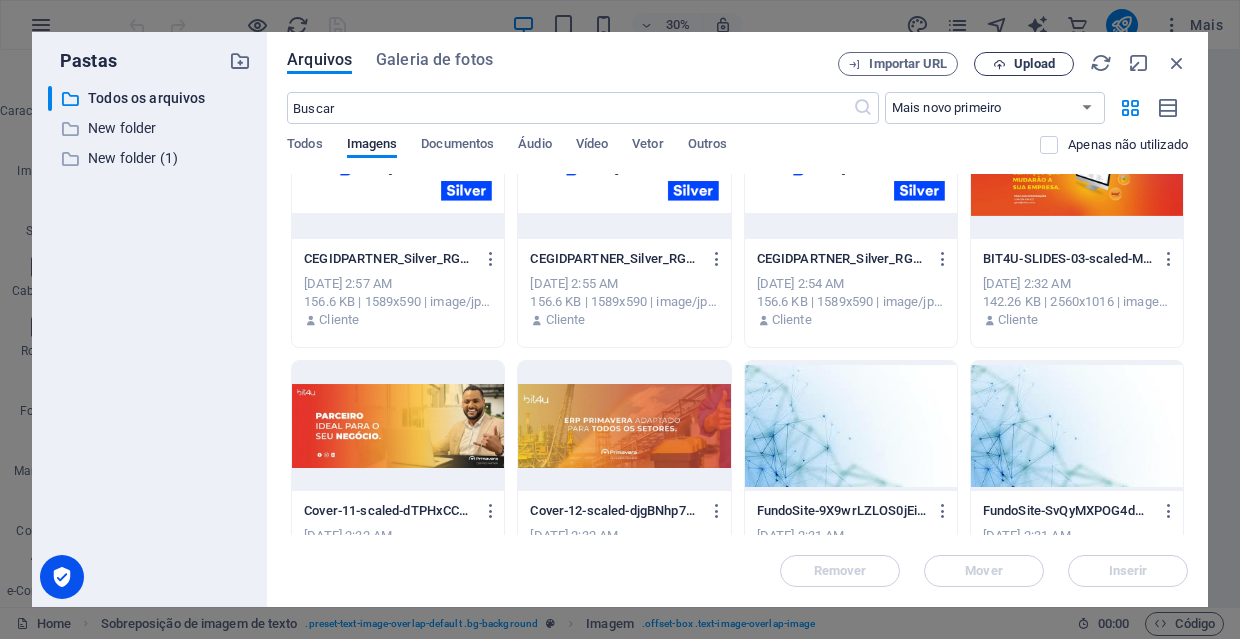 click on "Upload" at bounding box center [1024, 64] 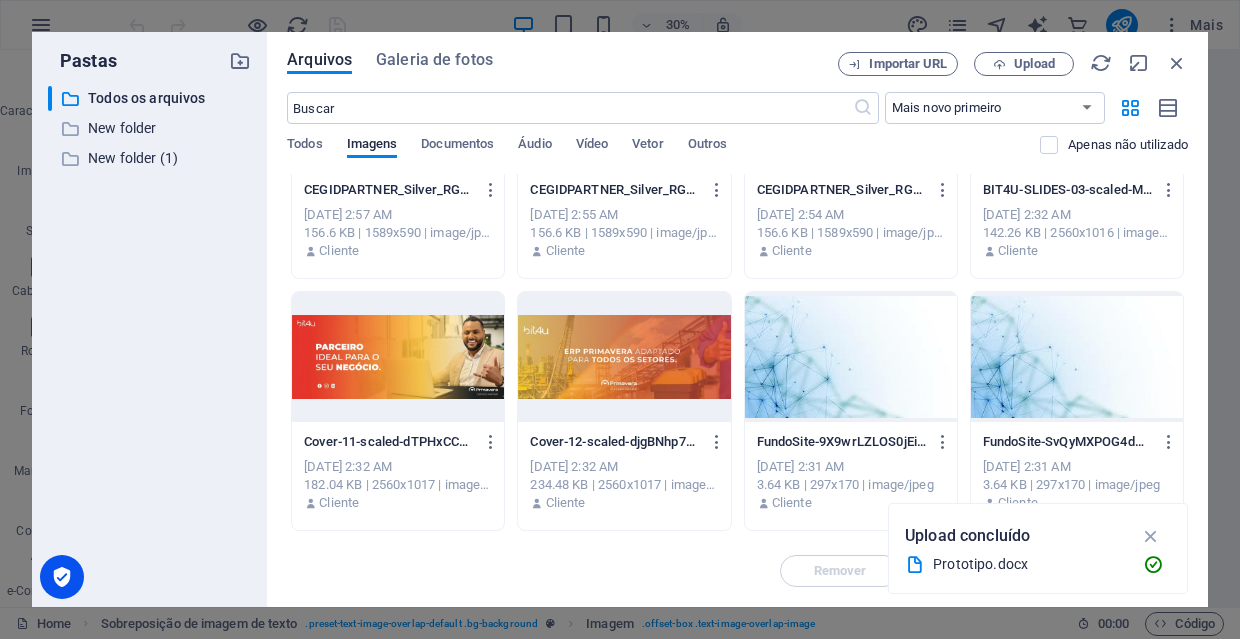 scroll, scrollTop: 4165, scrollLeft: 0, axis: vertical 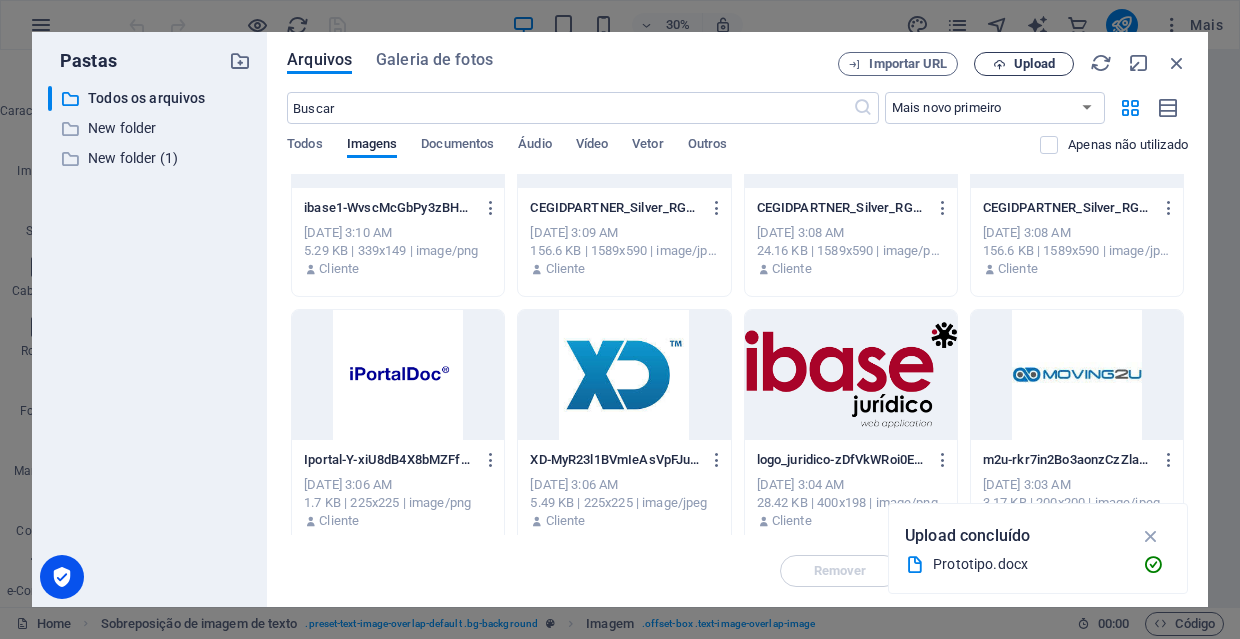 click on "Upload" at bounding box center [1034, 64] 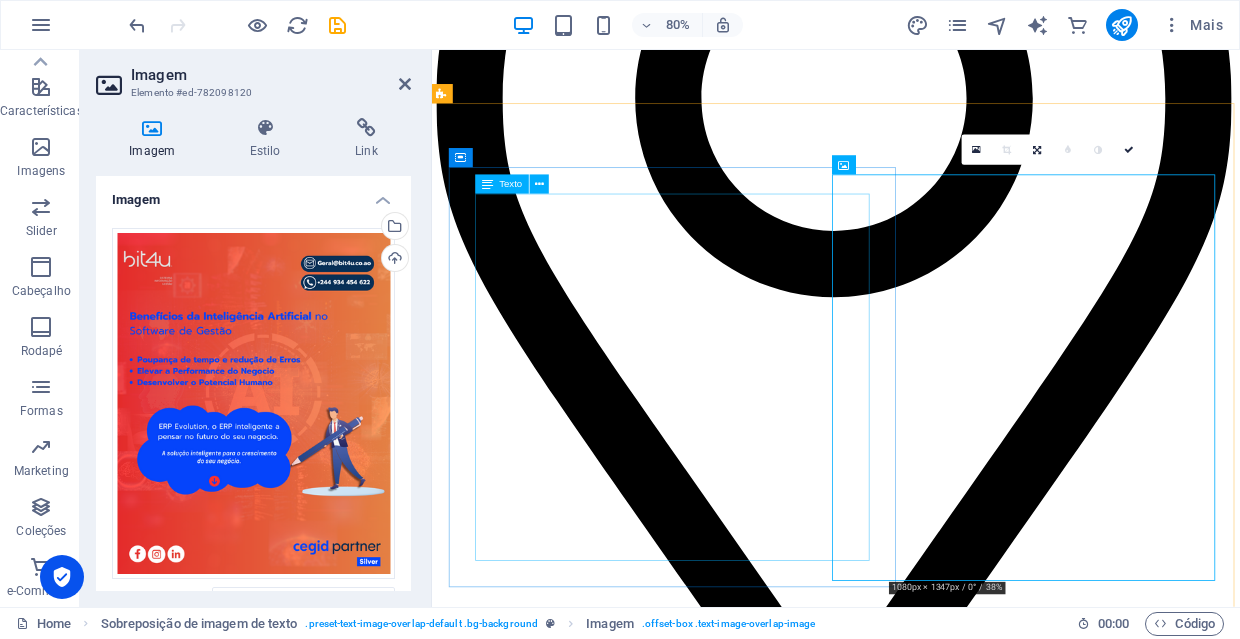 scroll, scrollTop: 522, scrollLeft: 3, axis: both 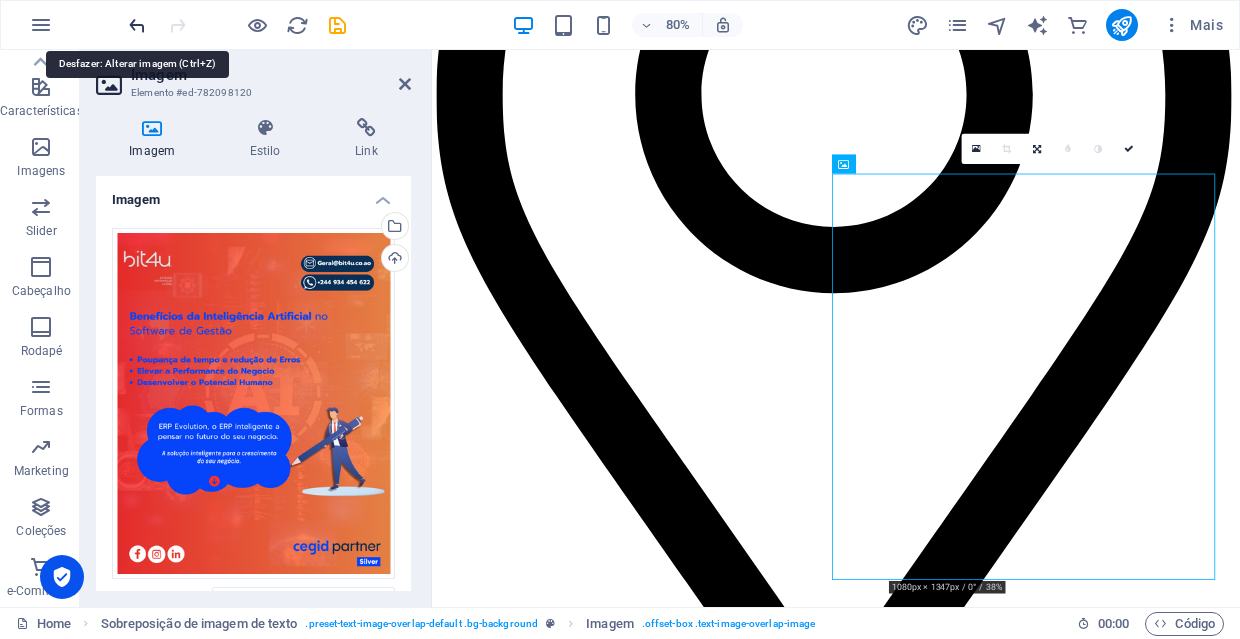 click at bounding box center [137, 25] 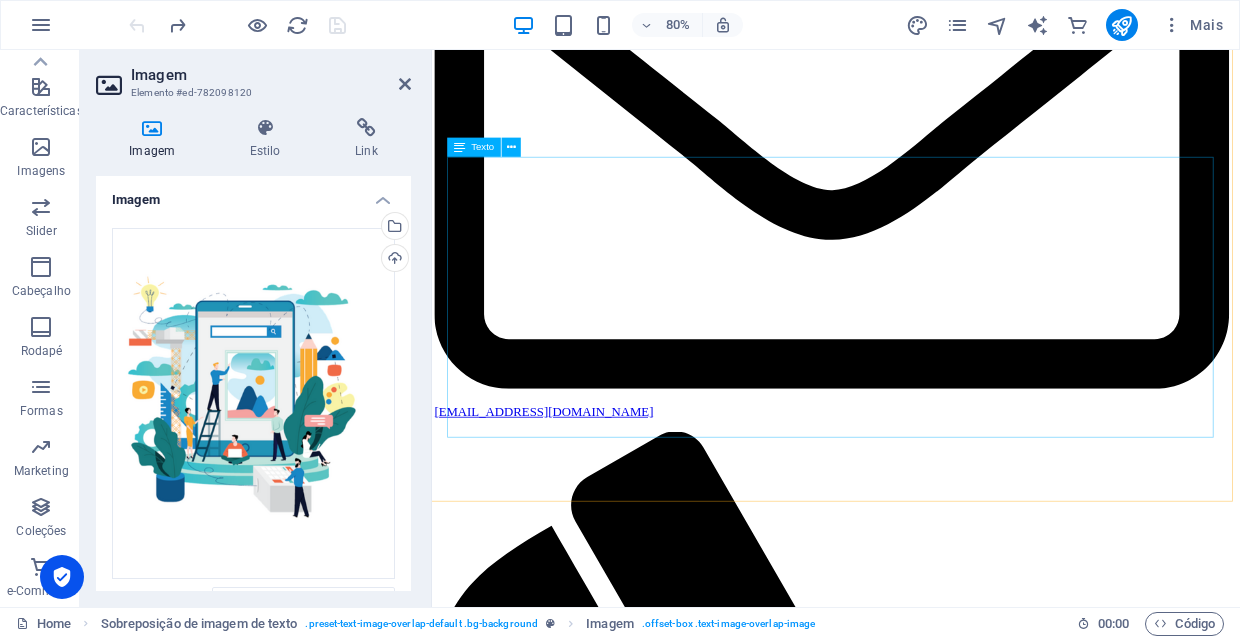 scroll, scrollTop: 2937, scrollLeft: 5, axis: both 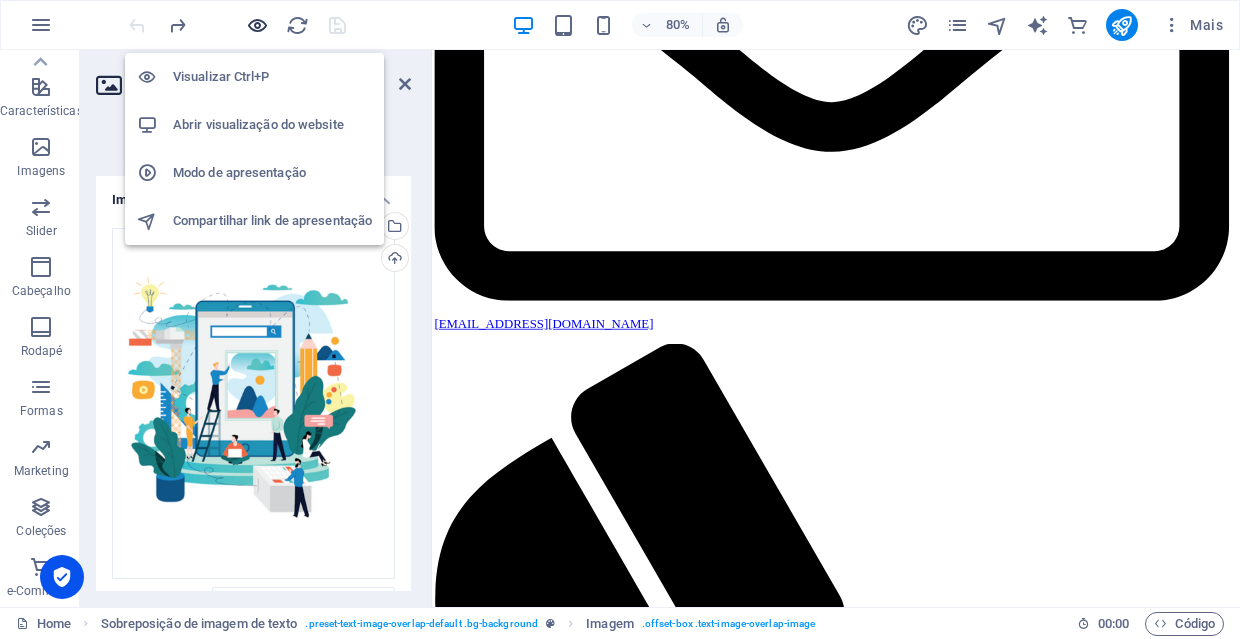 click at bounding box center [257, 25] 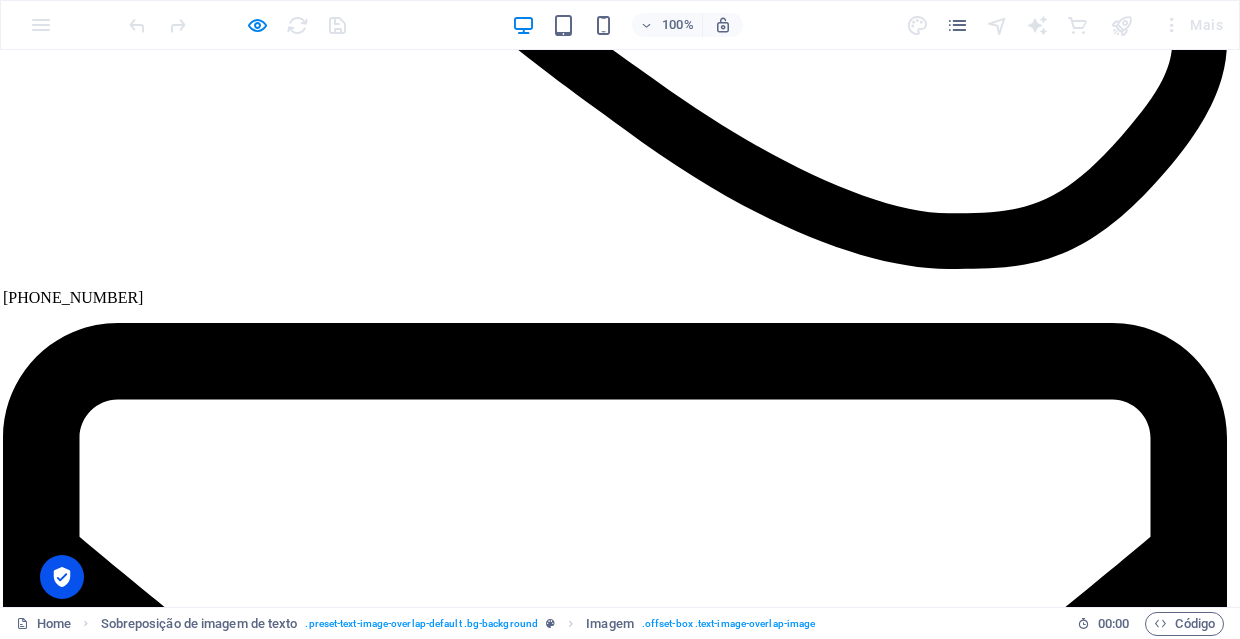scroll, scrollTop: 2780, scrollLeft: 5, axis: both 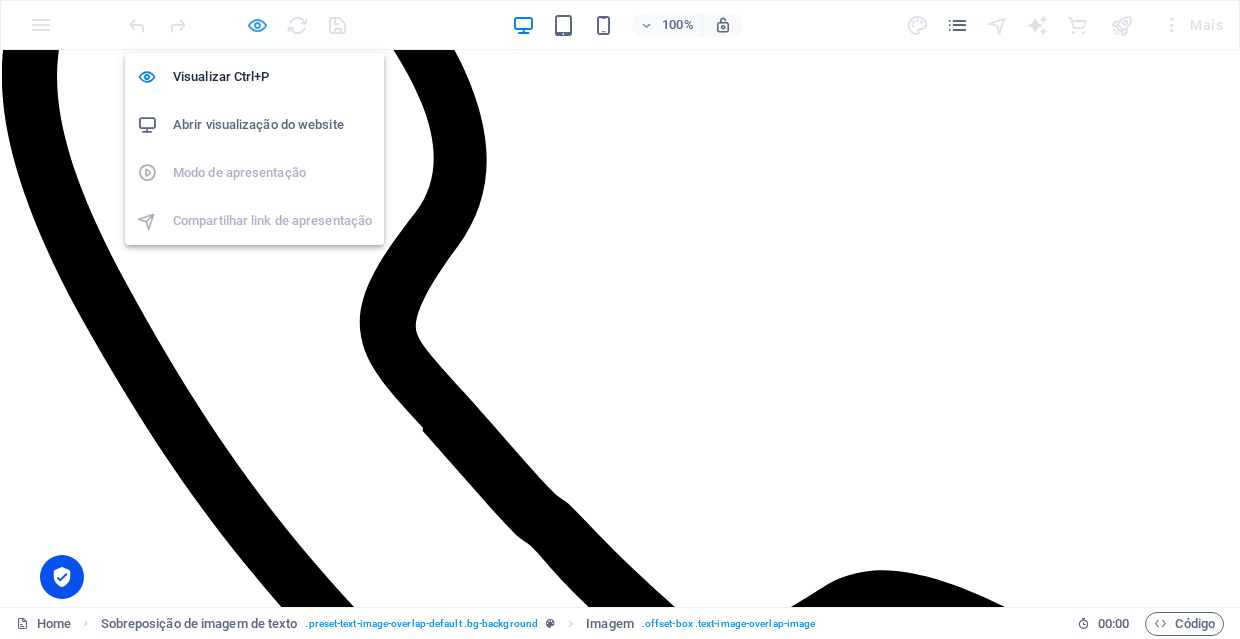 click at bounding box center (257, 25) 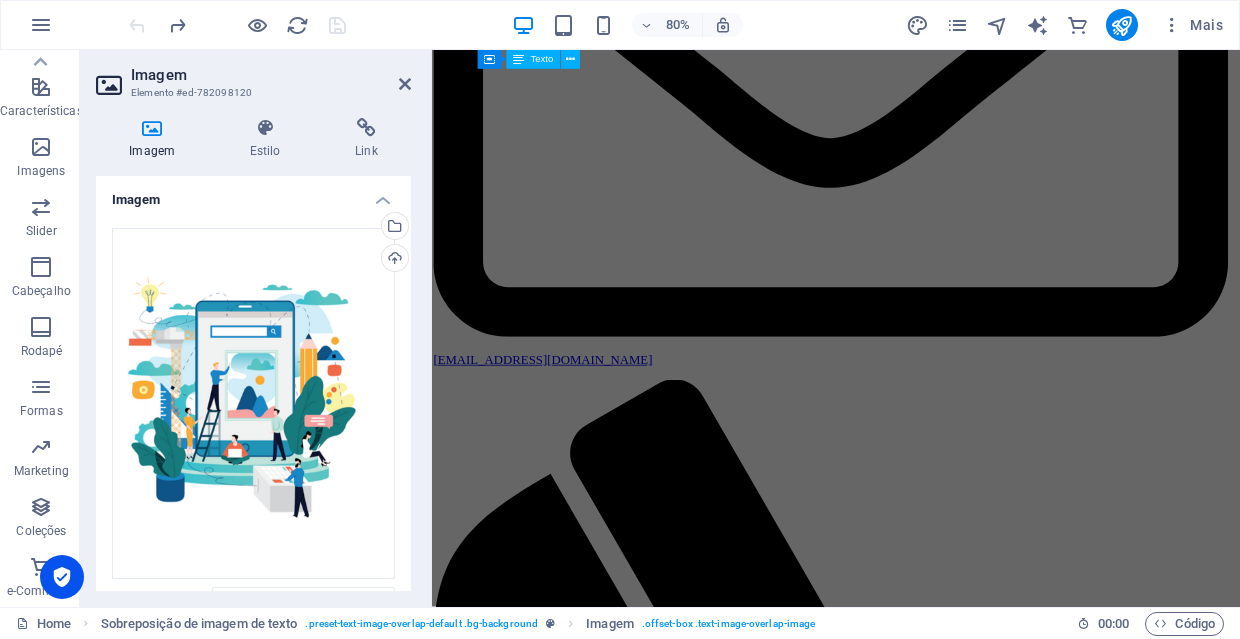 scroll, scrollTop: 2896, scrollLeft: 6, axis: both 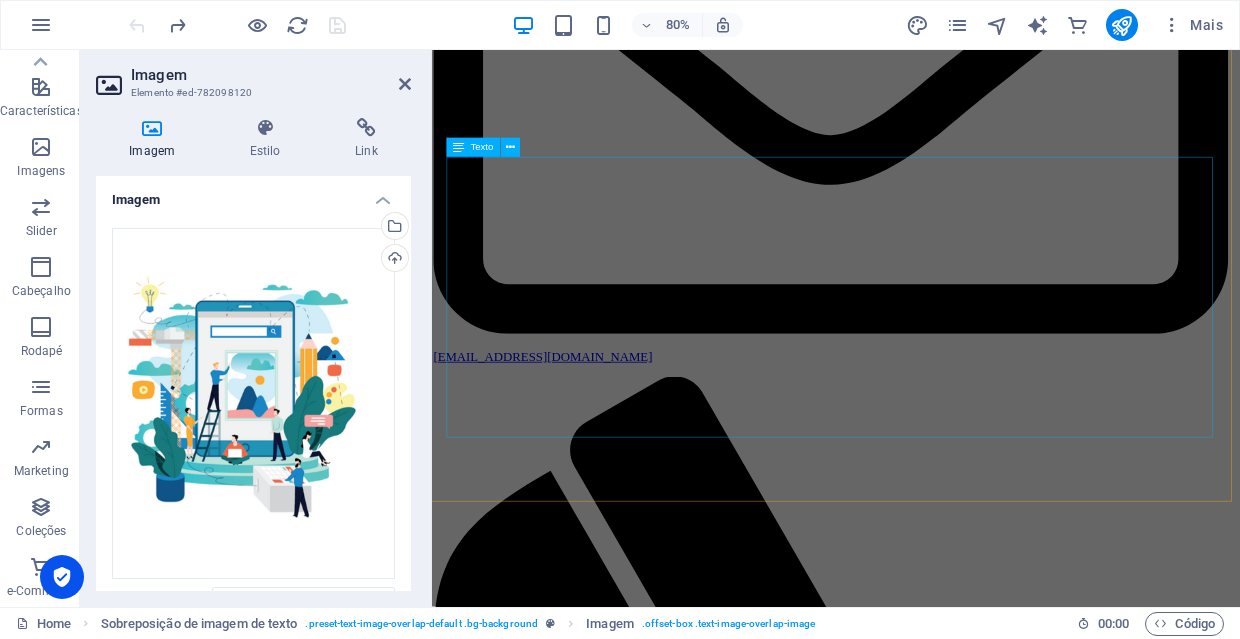 click on "CEGID PRIMAVERA Consultoria na concepção e implementação de Sistemas de Informação para a Gestão, incluindo reengenharia e digitalização de processos, com base no ERP CEGID Primavera, do qual a BIT4U, LDA é parceira há mais de 10 anos.  Implementação e suporte para Soluções Integradas de Gestão (ERP/CRM/SCM/EAM). Soluções verticais para os setores de Indústria, Construção Civil, Distribuição, Hotelaria e                  Restauração, Saúde, Agro indústria, Transportes e Serviços. Formação inicial e contínua sobre as soluções implementadas." at bounding box center (931, 9582) 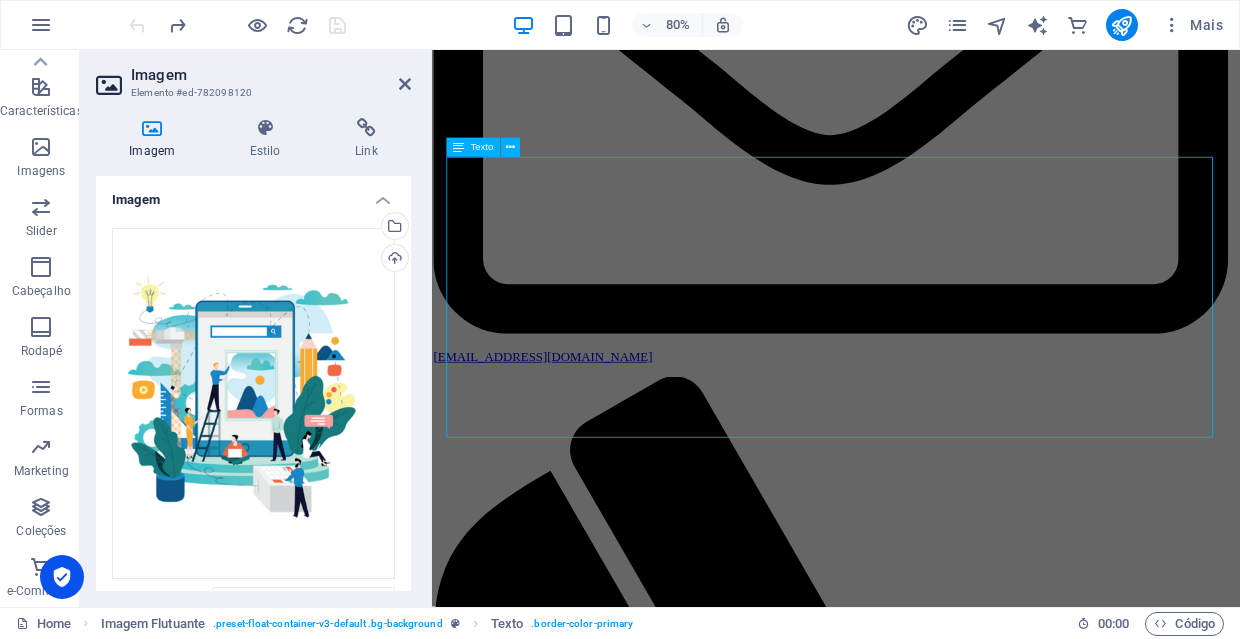 click on "CEGID PRIMAVERA Consultoria na concepção e implementação de Sistemas de Informação para a Gestão, incluindo reengenharia e digitalização de processos, com base no ERP CEGID Primavera, do qual a BIT4U, LDA é parceira há mais de 10 anos.  Implementação e suporte para Soluções Integradas de Gestão (ERP/CRM/SCM/EAM). Soluções verticais para os setores de Indústria, Construção Civil, Distribuição, Hotelaria e                  Restauração, Saúde, Agro indústria, Transportes e Serviços. Formação inicial e contínua sobre as soluções implementadas." at bounding box center [931, 9582] 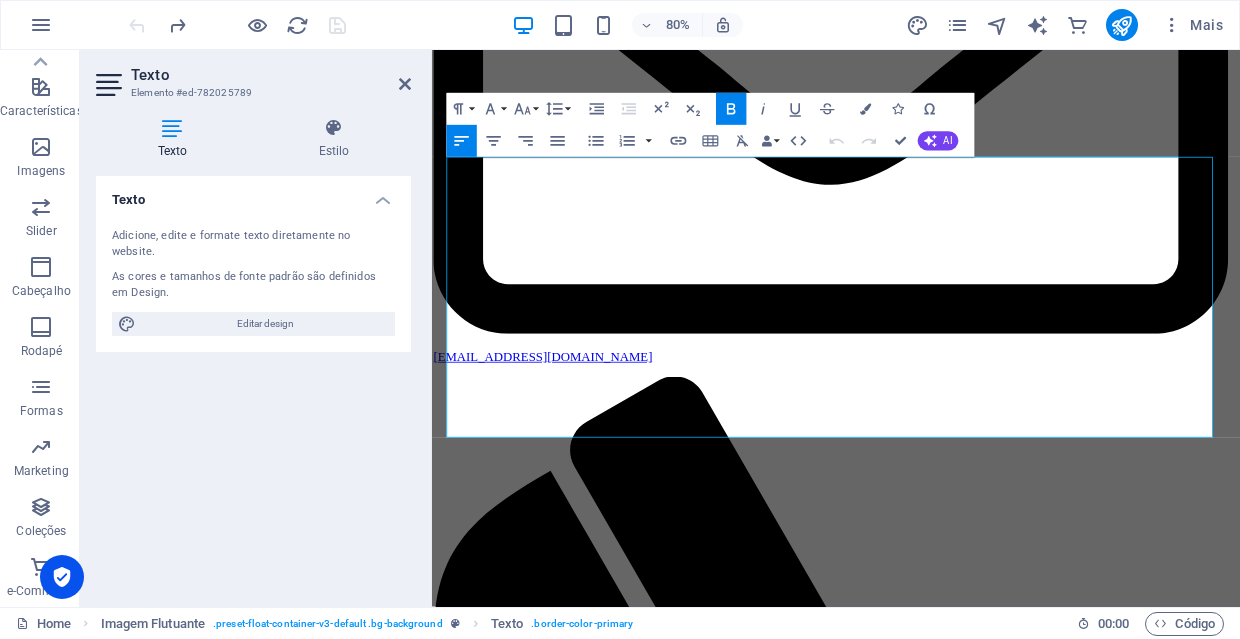 click on "CEGID PRIMAVERA Consultoria na concepção e implementação de Sistemas de Informação para a Gestão, incluindo reengenharia e digitalização de processos, com base no ERP CEGID Primavera, do qual a BIT4U, LDA é parceira há mais de 10 anos.  Implementação e suporte para Soluções Integradas de Gestão (ERP/CRM/SCM/EAM). Soluções verticais para os setores de Indústria, Construção Civil, Distribuição, Hotelaria e                  Restauração, Saúde, Agro indústria, Transportes e Serviços. Formação inicial e contínua sobre as soluções implementadas." at bounding box center (931, 9558) 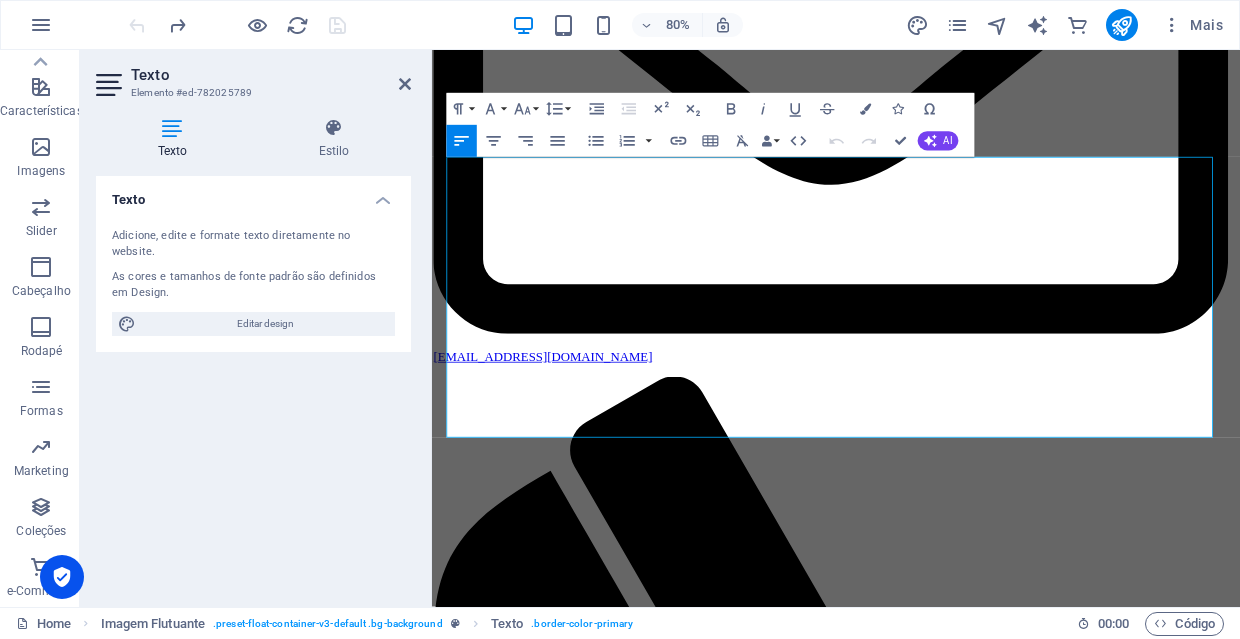 click on "CEGID PRIMAVERA Consultoria na concepção e implementação de Sistemas de Informação para a Gestão, incluindo reengenharia e digitalização de processos, com base no ERP CEGID Primavera, do qual a BIT4U, LDA é parceira há mais de 10 anos.  Implementação e suporte para Soluções Integradas de Gestão (ERP/CRM/SCM/EAM). Soluções verticais para os setores de Indústria, Construção Civil, Distribuição, Hotelaria e                  Restauração, Saúde, Agro indústria, Transportes e Serviços. Formação inicial e contínua sobre as soluções implementadas." at bounding box center [931, 9558] 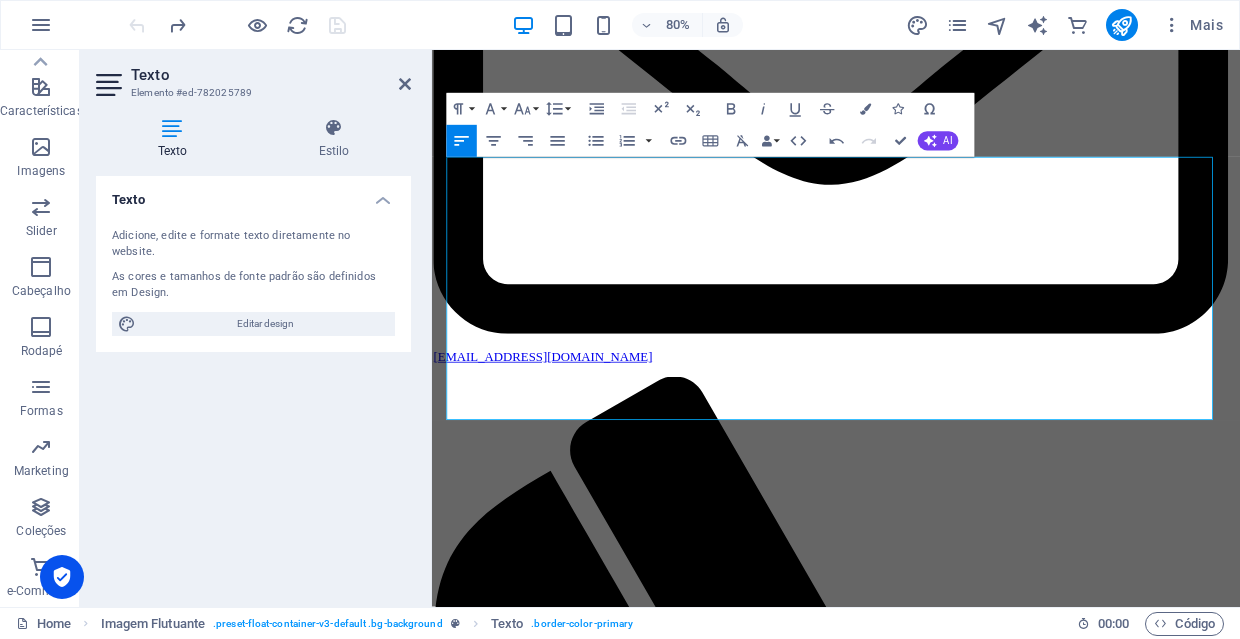 click on "Soluções verticais para os setores de Indústria, Construção Civil, Distribuição, Hotelaria e                  Restauração, Saúde, Agro indústria, Transportes e Serviços." at bounding box center [886, 9591] 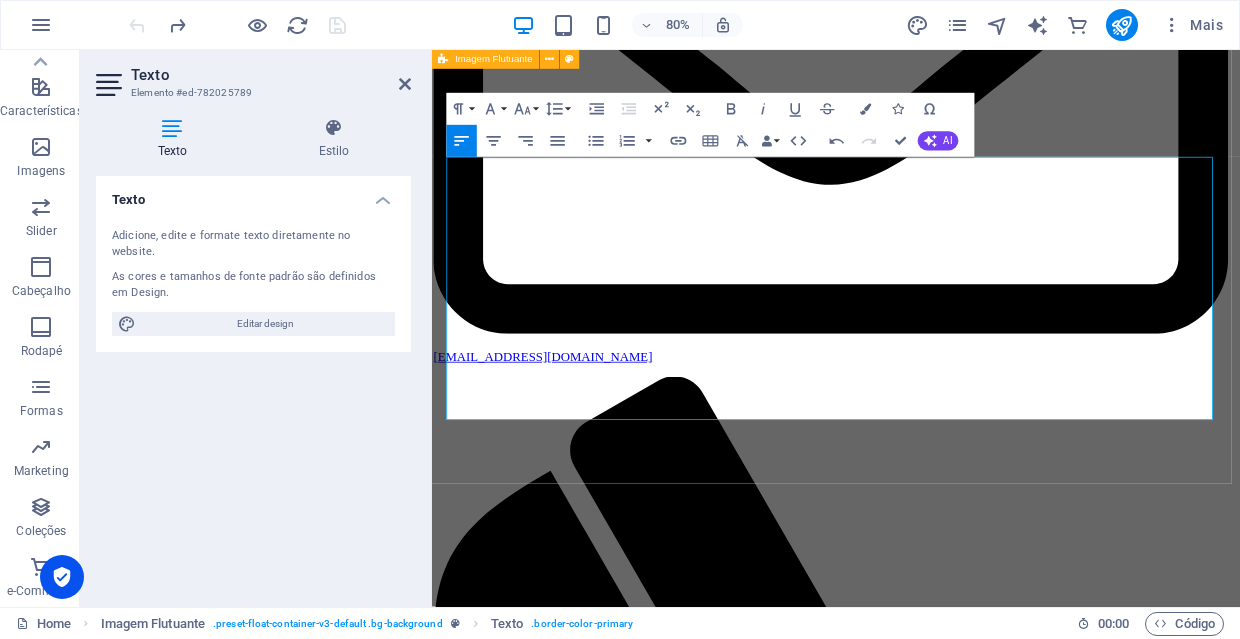 drag, startPoint x: 621, startPoint y: 410, endPoint x: 446, endPoint y: 374, distance: 178.66449 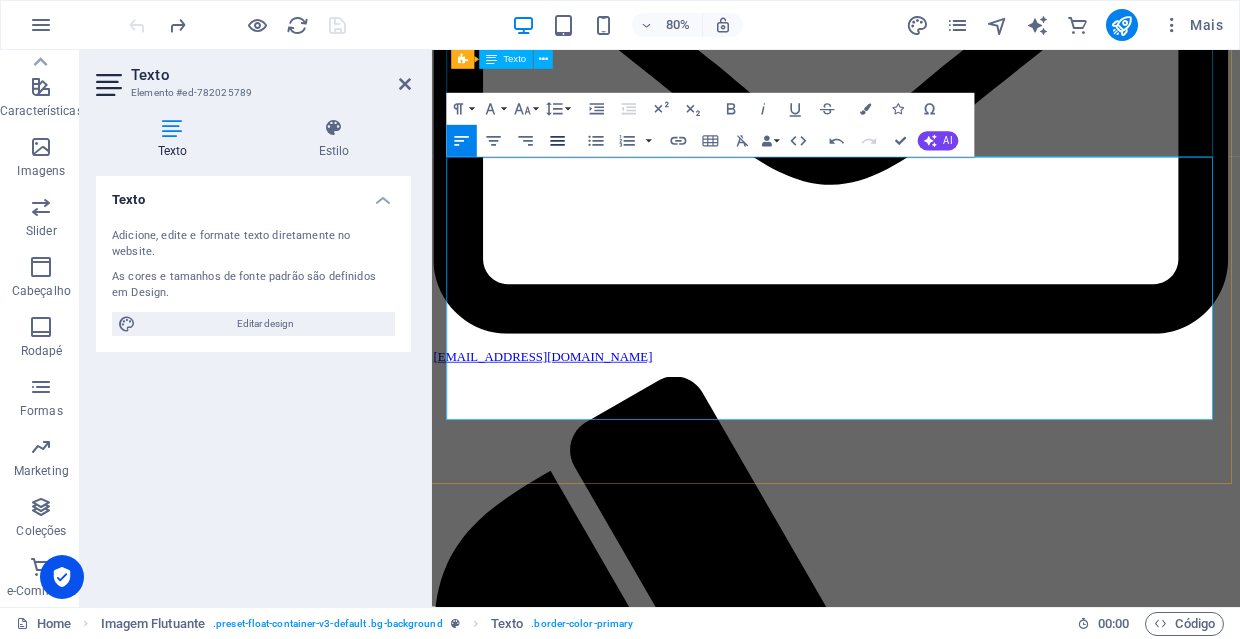 click 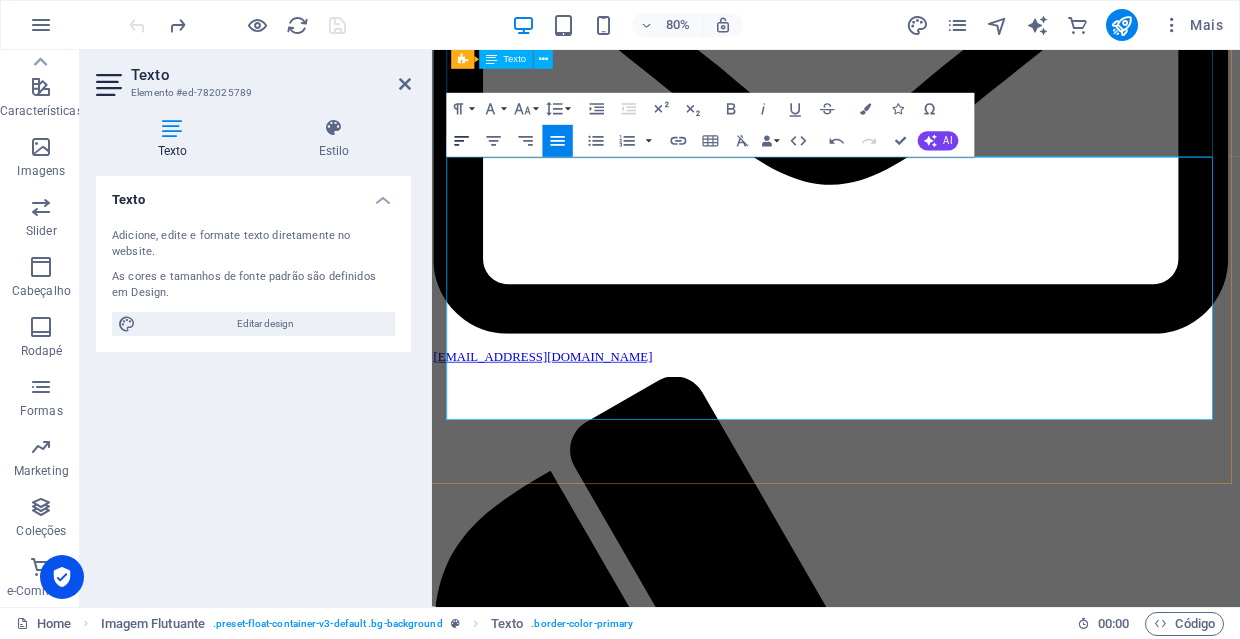 click 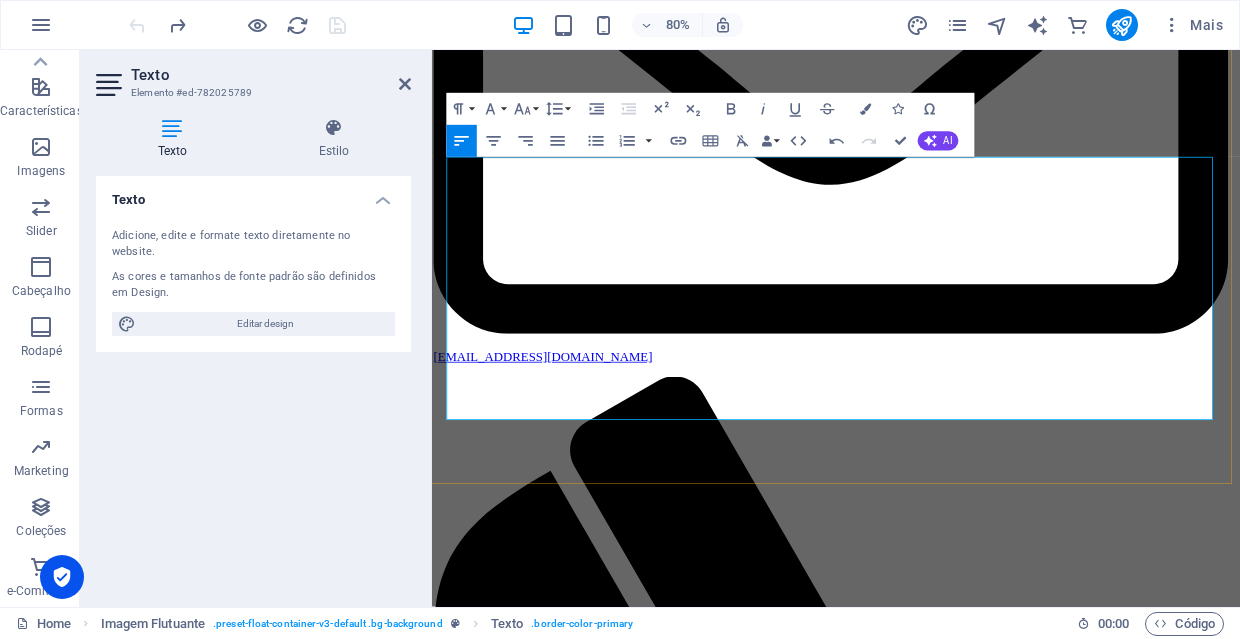 click on "Soluções verticais para os setores de Indústria, Construção Civil, Distribuição, Hotelaria e   Restauração, Saúde, Agro indústria, Transportes e Serviços." at bounding box center [860, 9591] 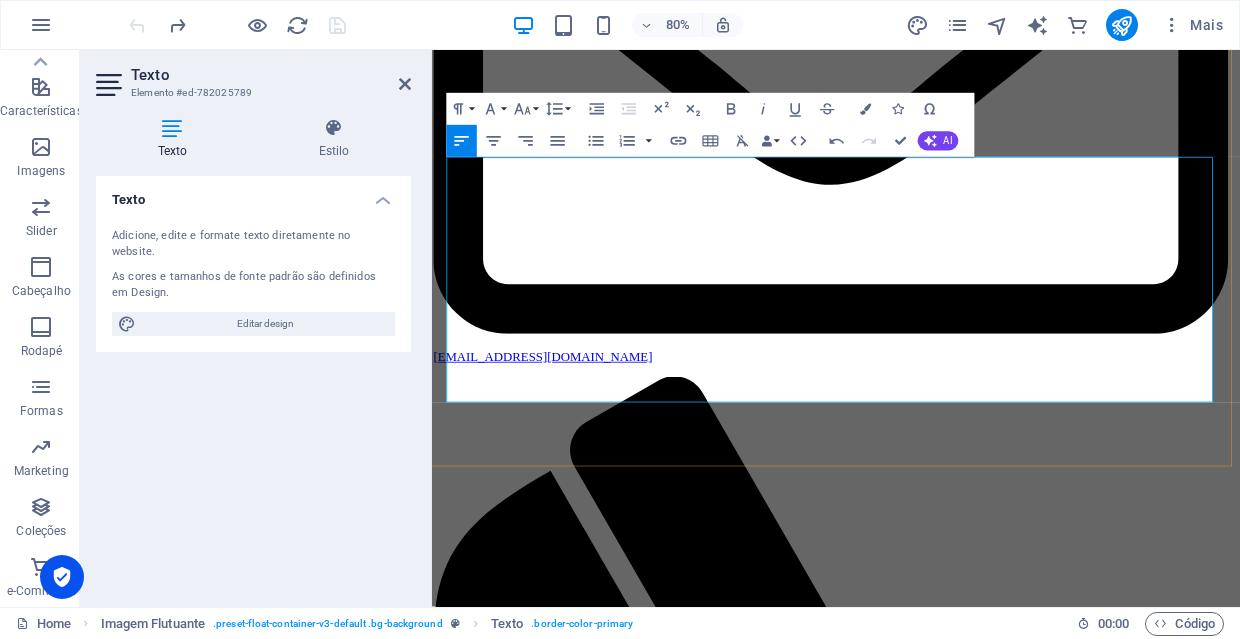 click on "Soluções verticais para os setores de Indústria, Construção Civil, Distribuição, Hotelaria e   Restauração, Saúde, Agro indústria, Transportes e Serviços." at bounding box center (860, 9591) 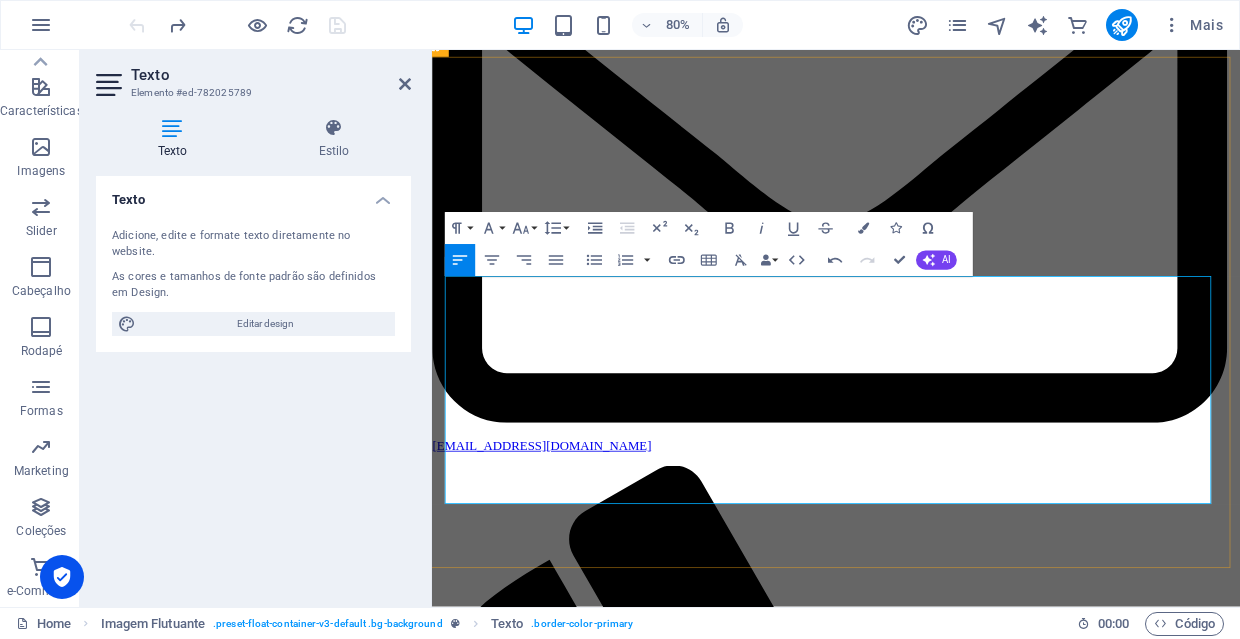 scroll, scrollTop: 2815, scrollLeft: 8, axis: both 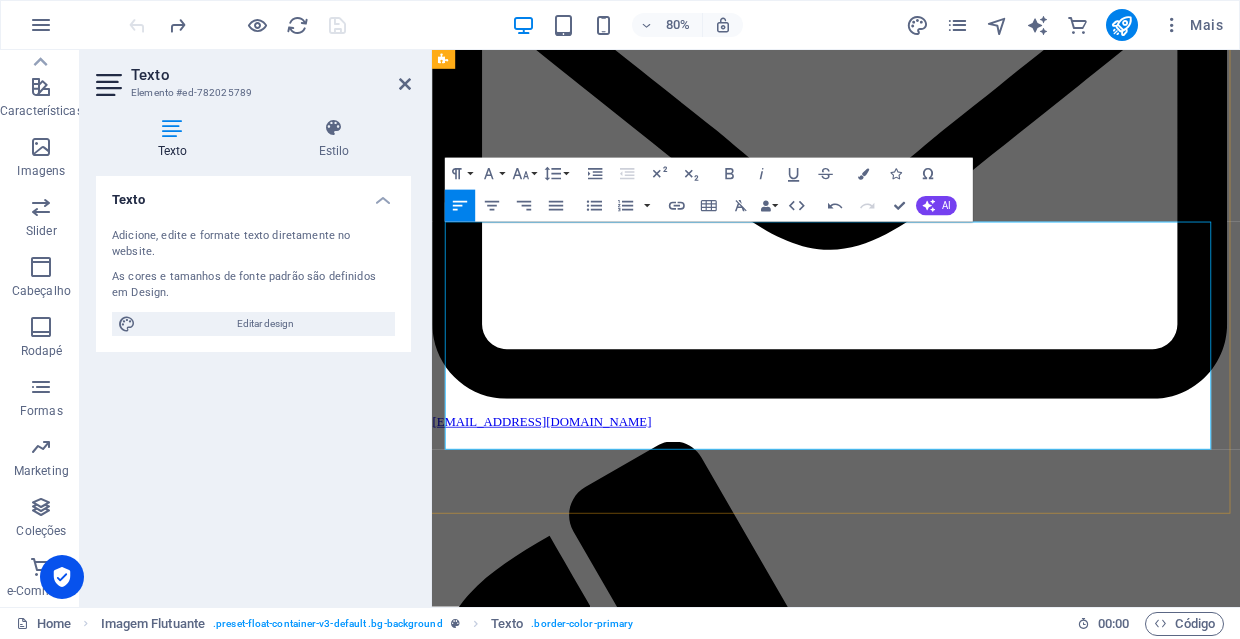 click on "Formação inicial e contínua sobre as soluções implementadas." at bounding box center [607, 9672] 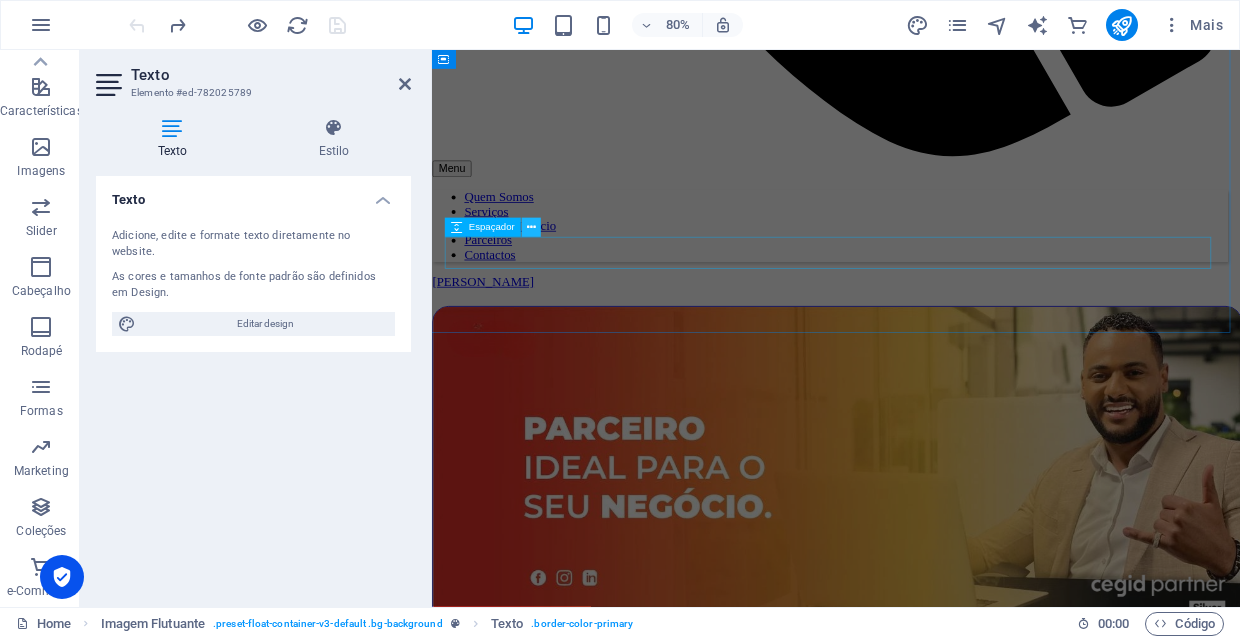 scroll, scrollTop: 2796, scrollLeft: 8, axis: both 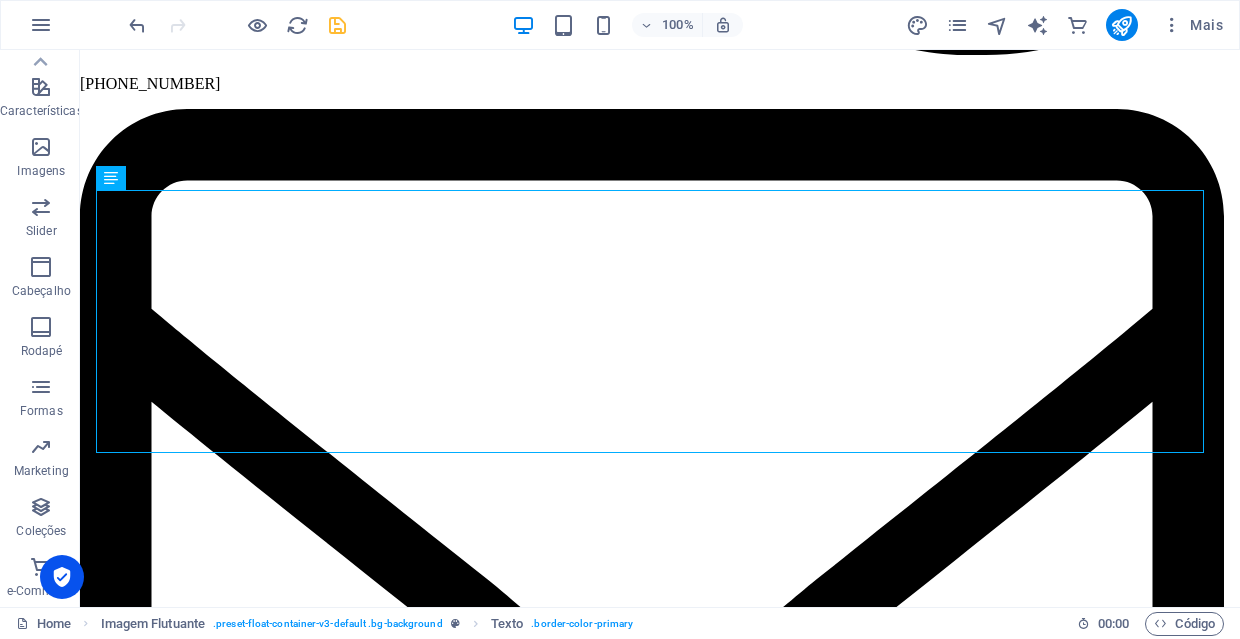 click at bounding box center (337, 25) 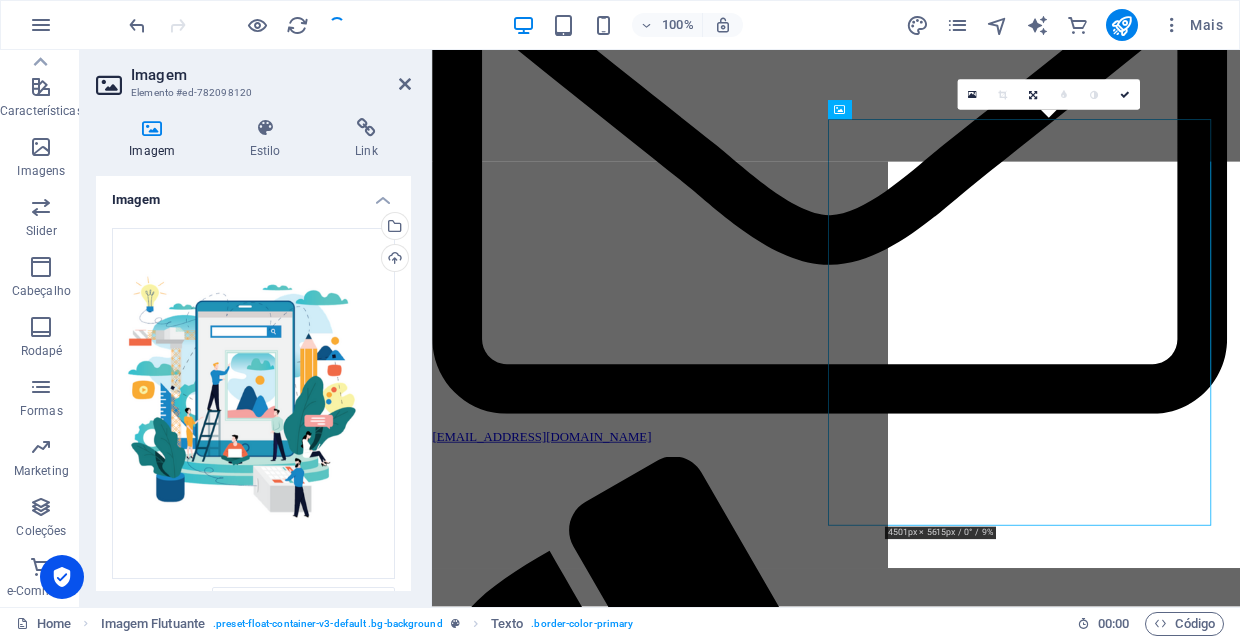 scroll, scrollTop: 588, scrollLeft: 8, axis: both 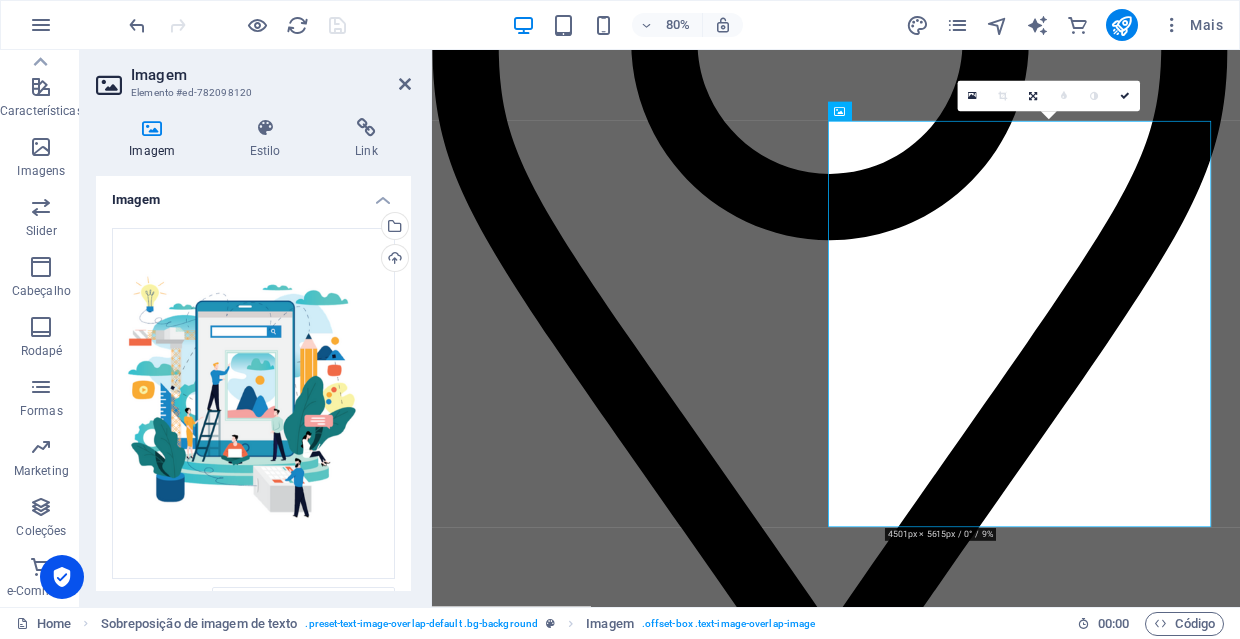click at bounding box center (237, 25) 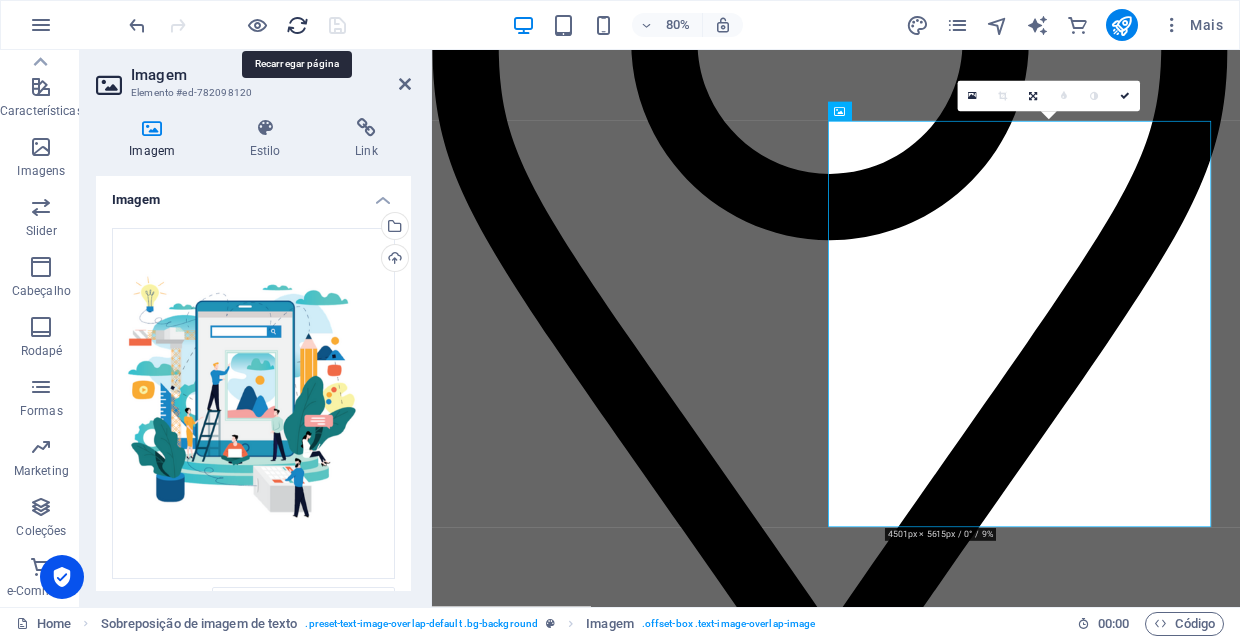 click at bounding box center [297, 25] 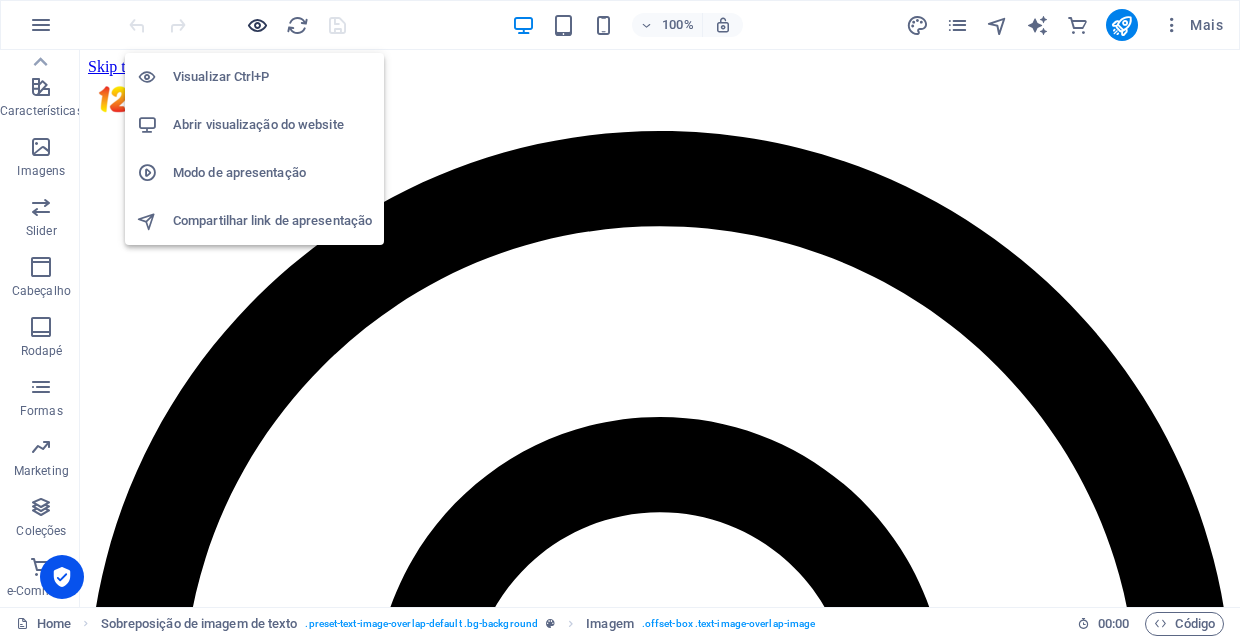scroll, scrollTop: 0, scrollLeft: 0, axis: both 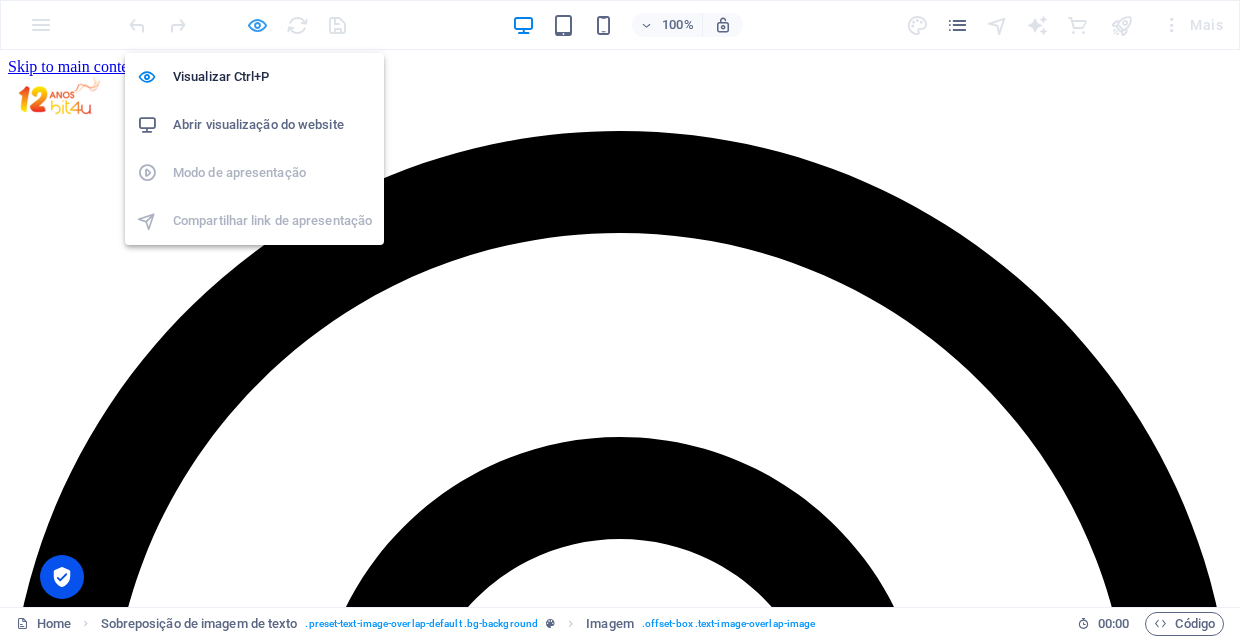 click at bounding box center (257, 25) 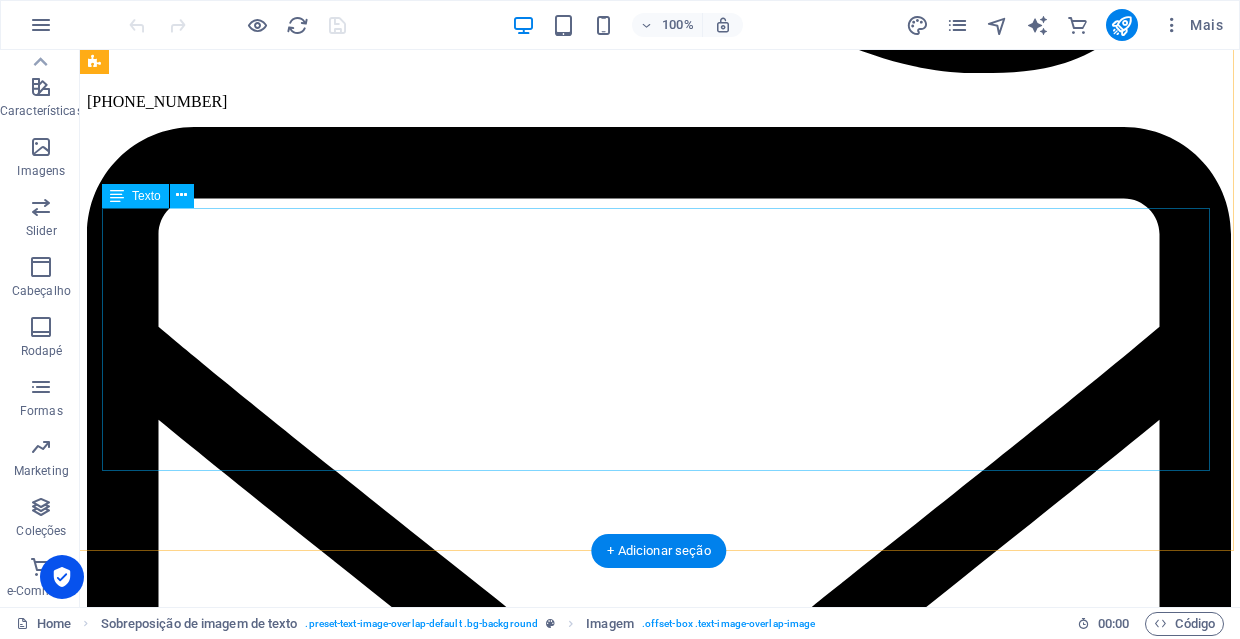 scroll, scrollTop: 2778, scrollLeft: 2, axis: both 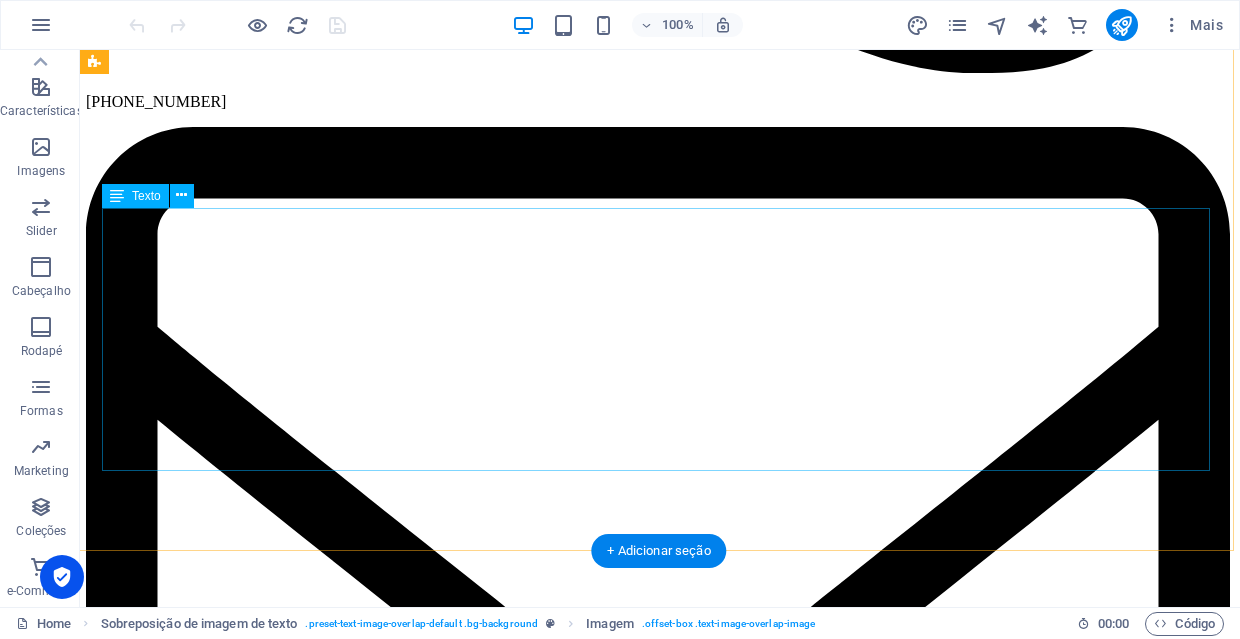 click on "CEGID PRIMAVERA Consultoria na concepção e implementação de Sistemas de Informação para a Gestão, incluindo reengenharia e digitalização de processos, com base no ERP CEGID Primavera, do qual a BIT4U, LDA é parceira há mais de 10 anos.  Implementação e suporte para Soluções Integradas de Gestão (ERP/CRM/SCM/EAM). Soluções verticais para os setores de Indústria, Construção Civil, Distribuição, Hotelaria e   Restauração, Saúde, Agro indústria, Transportes e Serviços. Formação inicial e contínua sobre as soluções implementadas." at bounding box center [658, 10998] 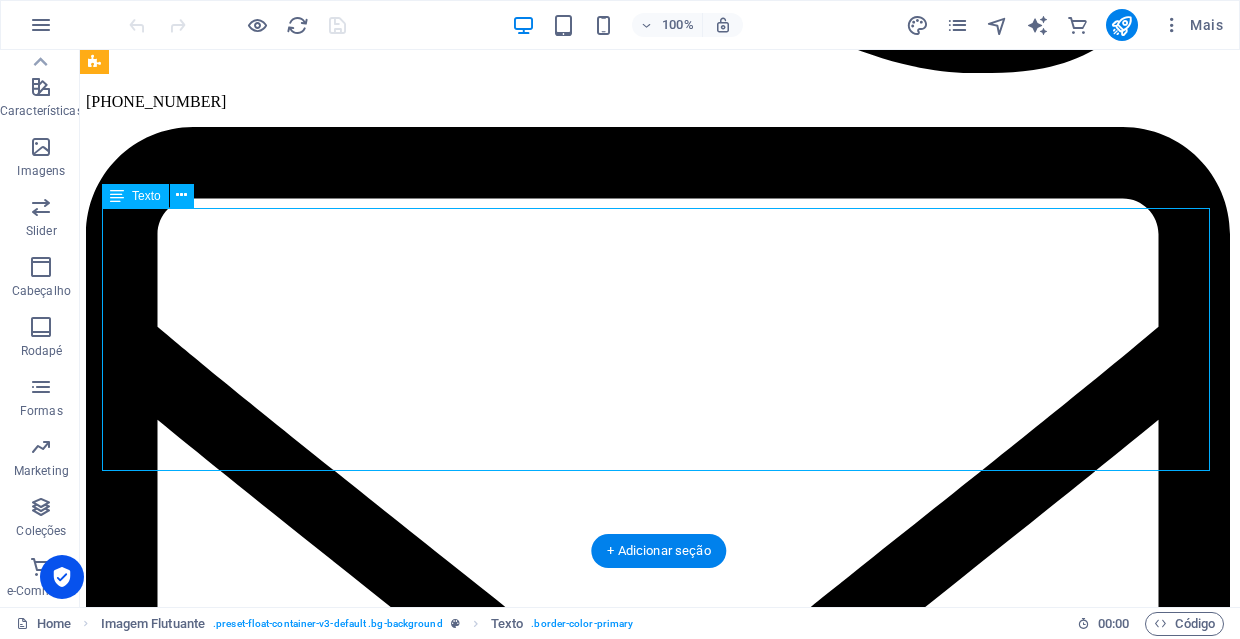 click on "CEGID PRIMAVERA Consultoria na concepção e implementação de Sistemas de Informação para a Gestão, incluindo reengenharia e digitalização de processos, com base no ERP CEGID Primavera, do qual a BIT4U, LDA é parceira há mais de 10 anos.  Implementação e suporte para Soluções Integradas de Gestão (ERP/CRM/SCM/EAM). Soluções verticais para os setores de Indústria, Construção Civil, Distribuição, Hotelaria e   Restauração, Saúde, Agro indústria, Transportes e Serviços. Formação inicial e contínua sobre as soluções implementadas." at bounding box center (658, 10998) 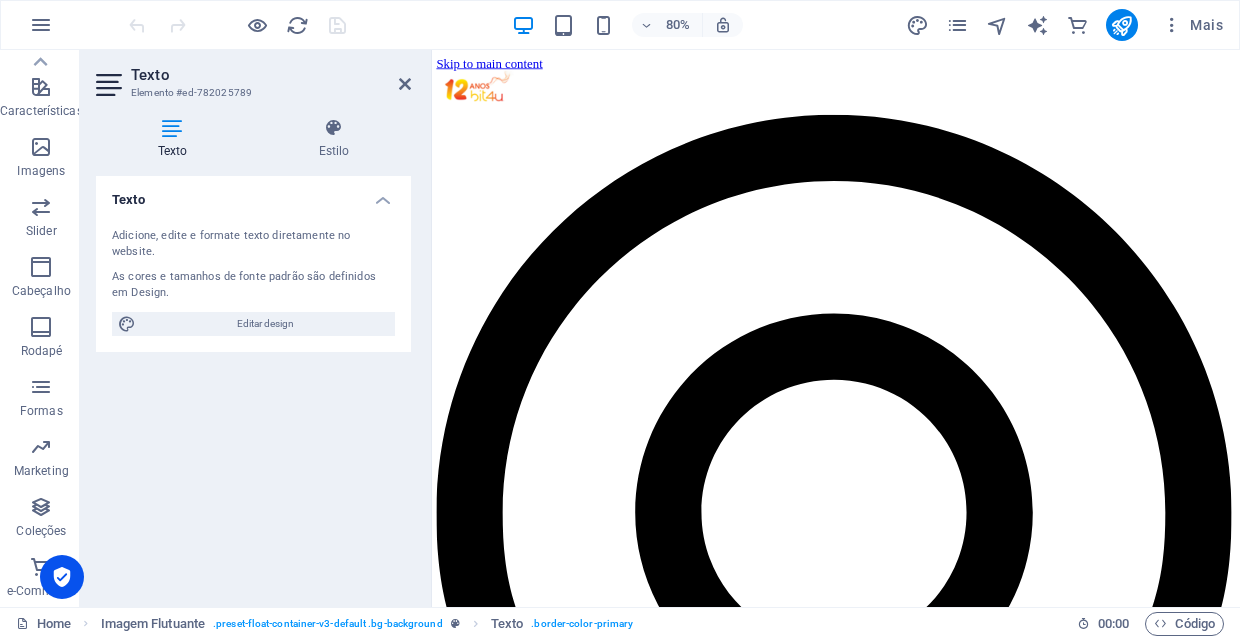 scroll, scrollTop: 0, scrollLeft: 2, axis: horizontal 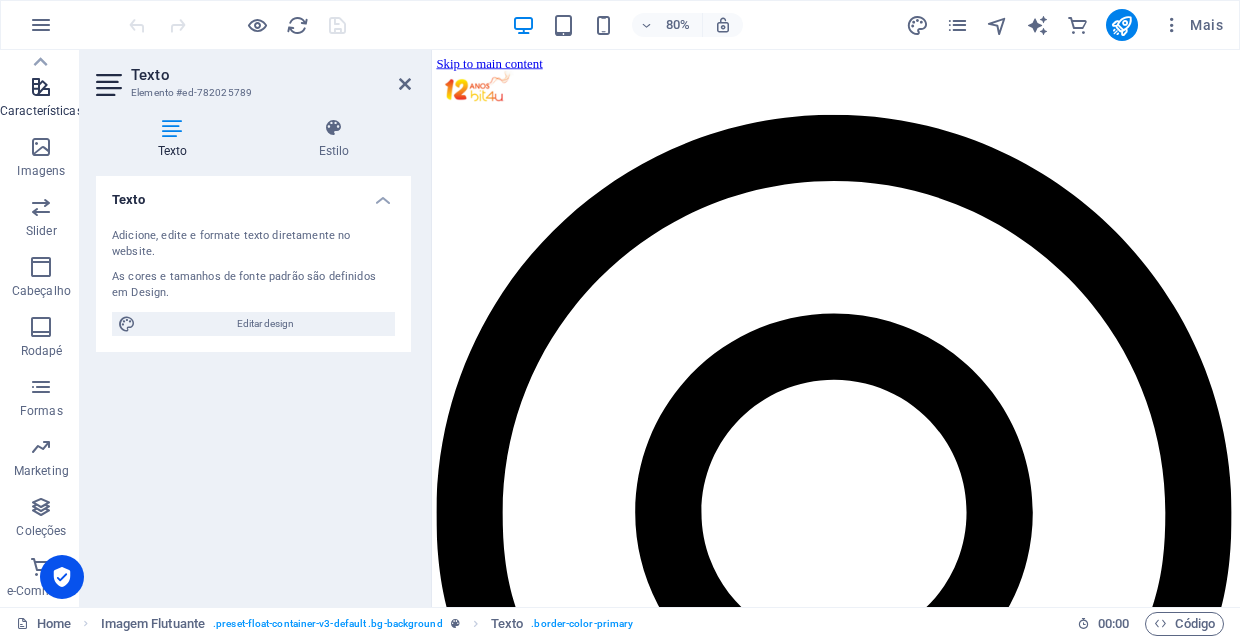 click at bounding box center [41, 87] 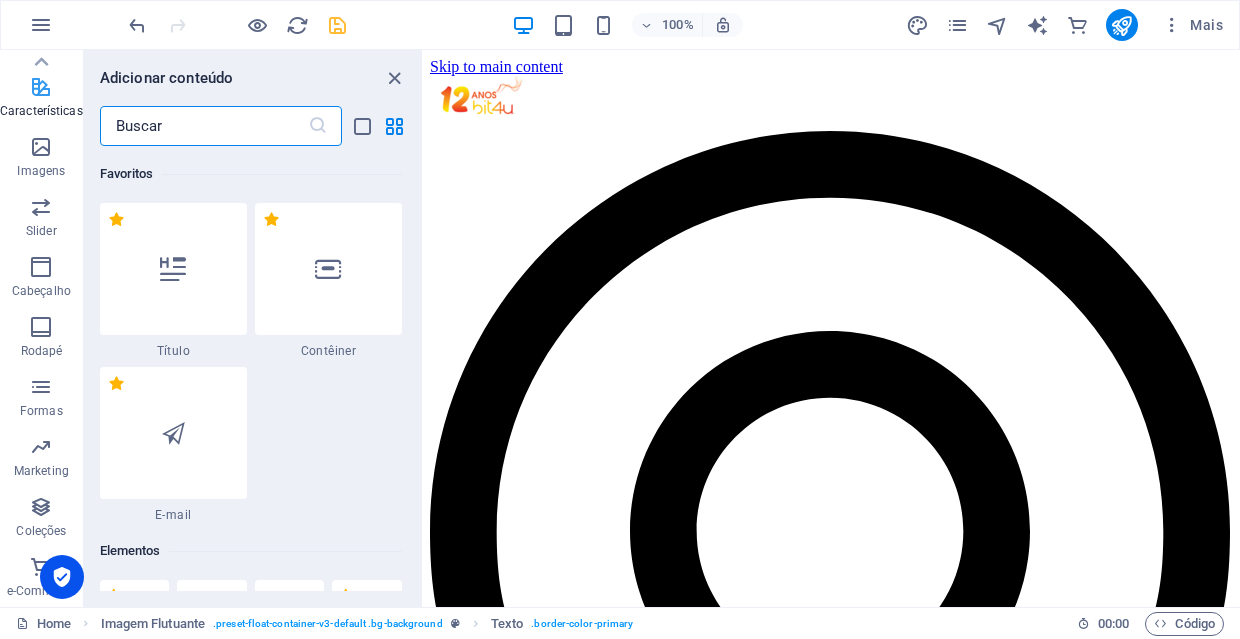 scroll, scrollTop: 2796, scrollLeft: 2, axis: both 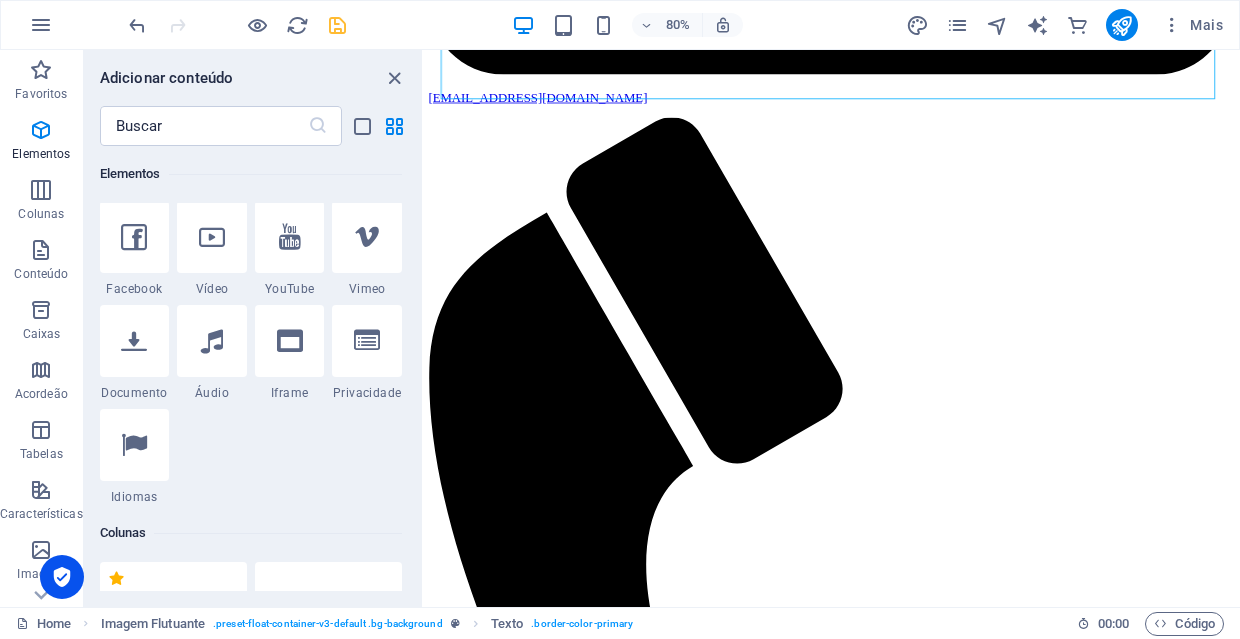 click at bounding box center (337, 25) 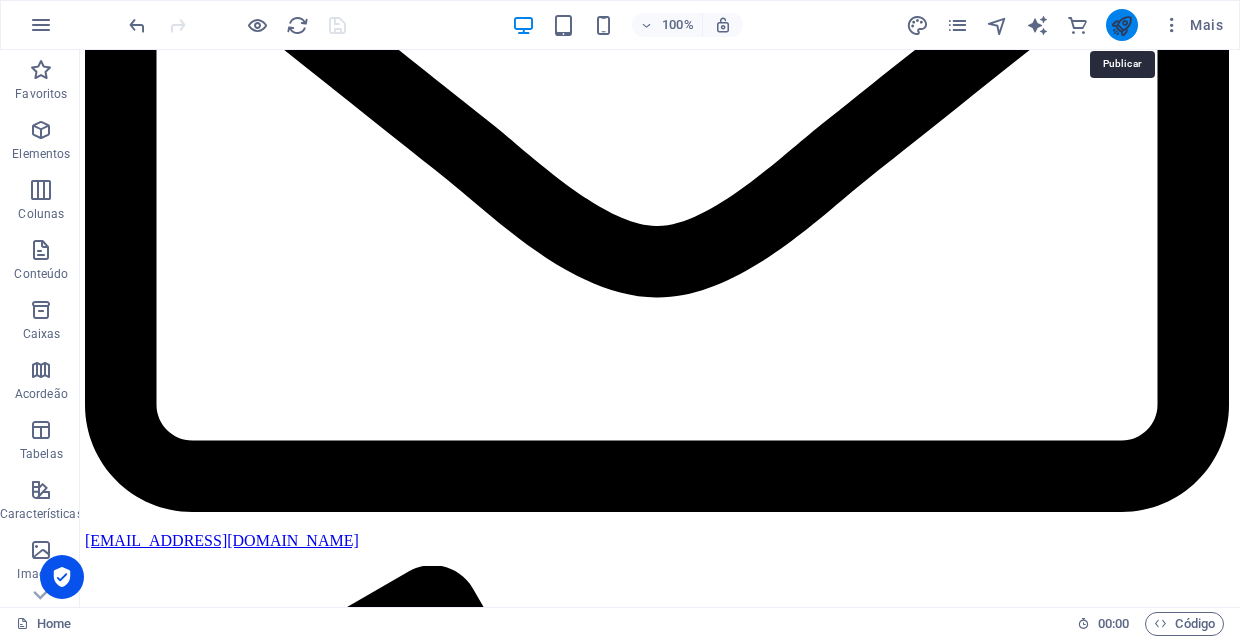 click at bounding box center [1121, 25] 